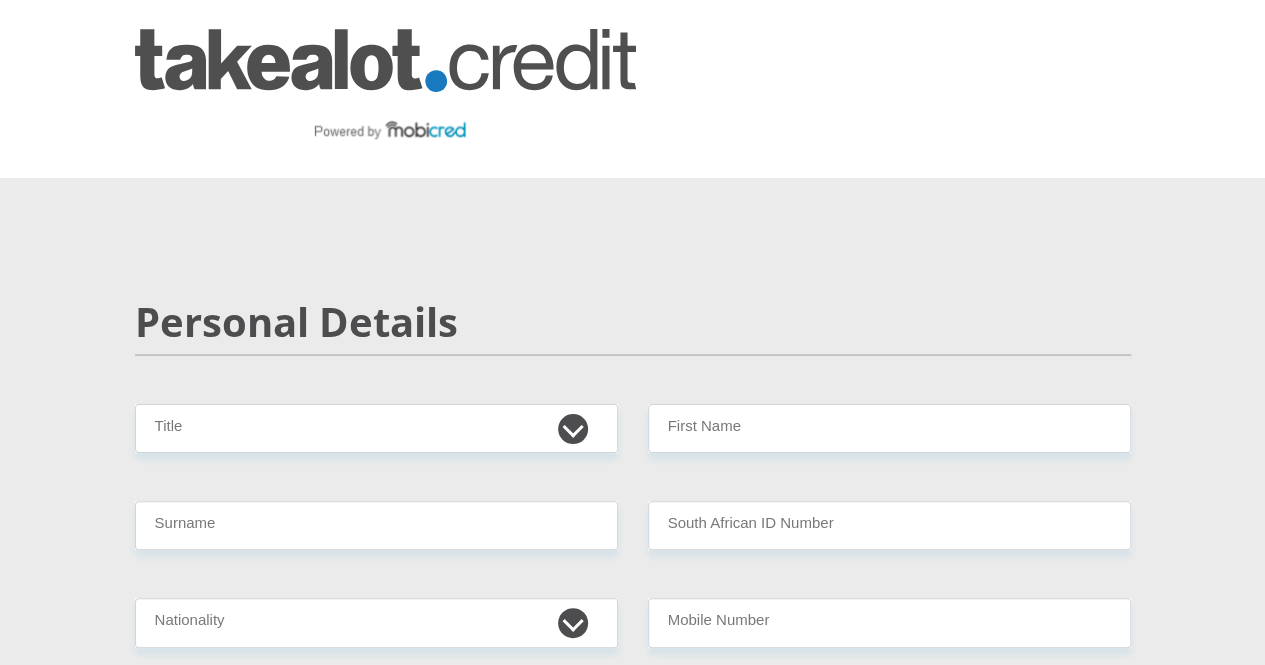 scroll, scrollTop: 100, scrollLeft: 0, axis: vertical 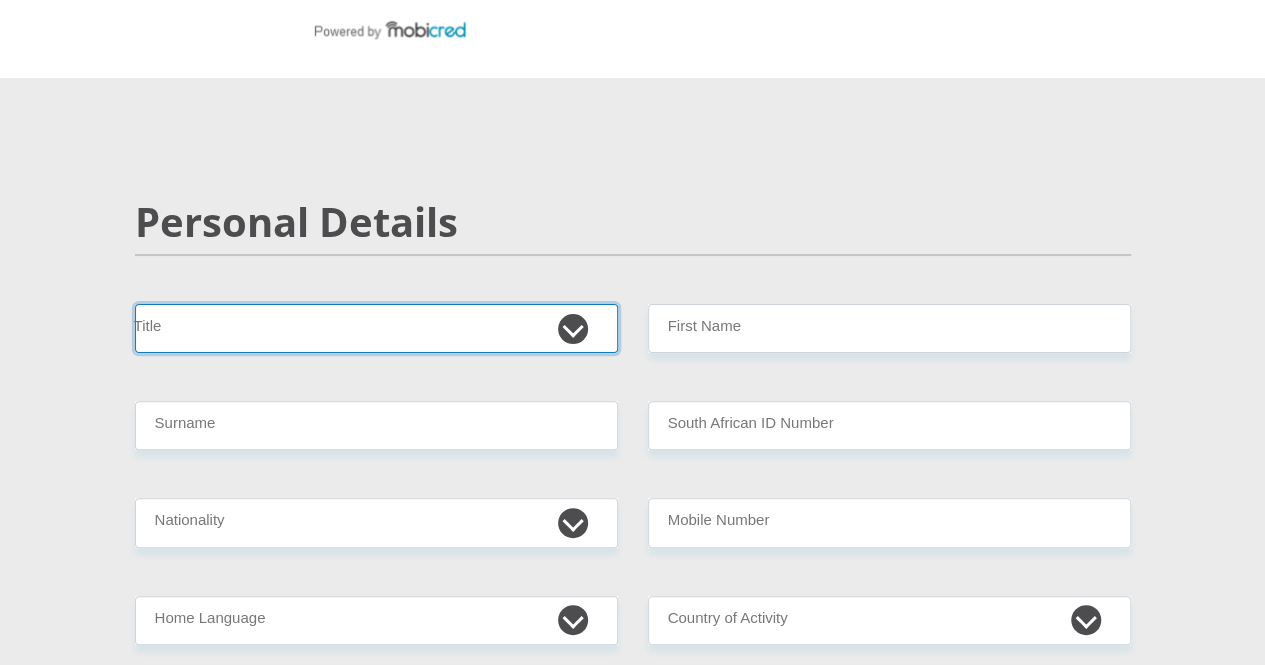 click on "Mr
Ms
Mrs
Dr
Other" at bounding box center [376, 328] 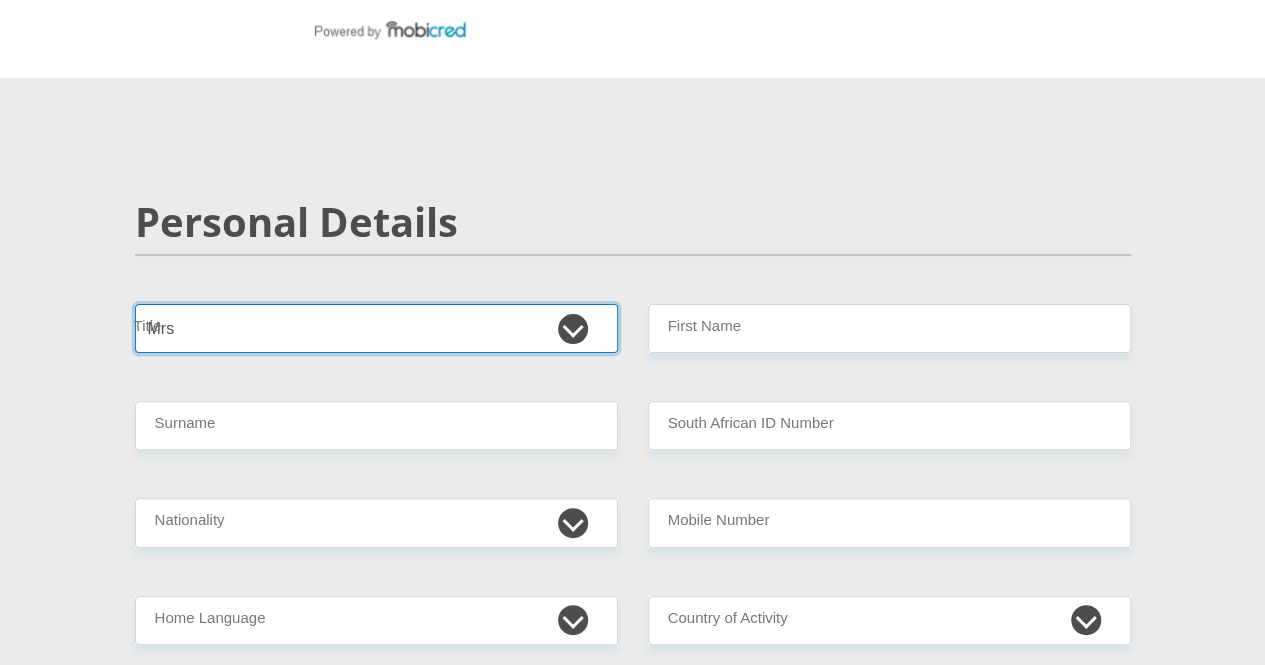 click on "Mr
Ms
Mrs
Dr
Other" at bounding box center [376, 328] 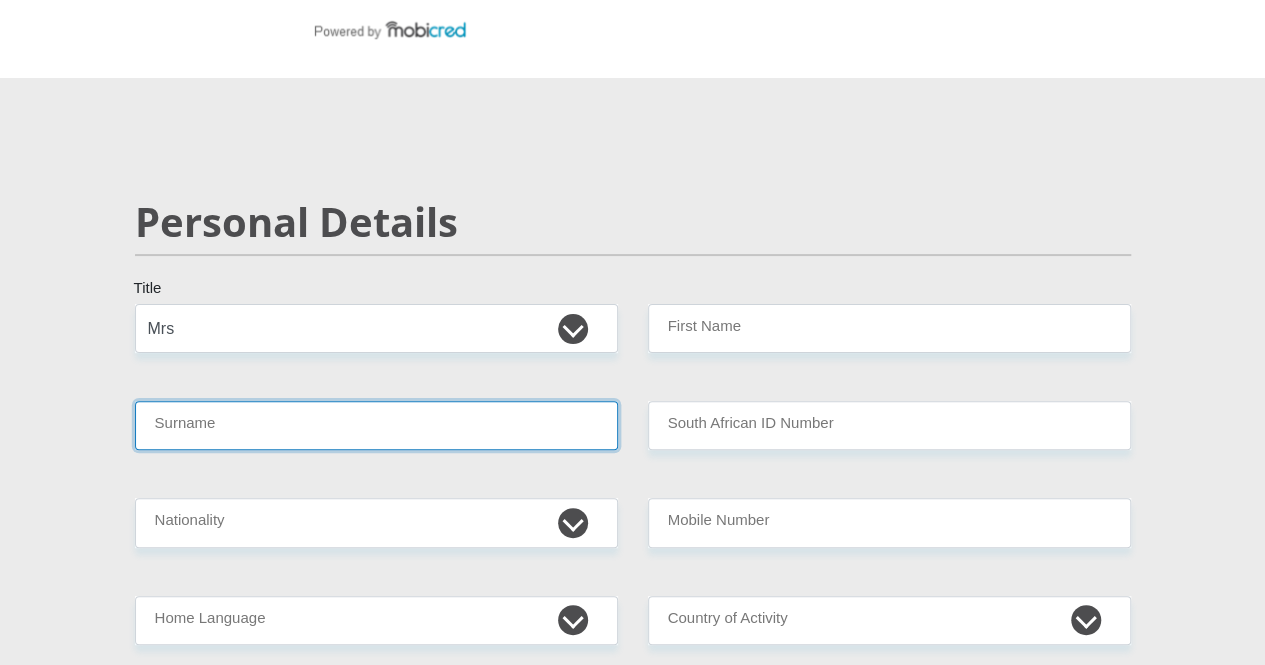 click on "Surname" at bounding box center (376, 425) 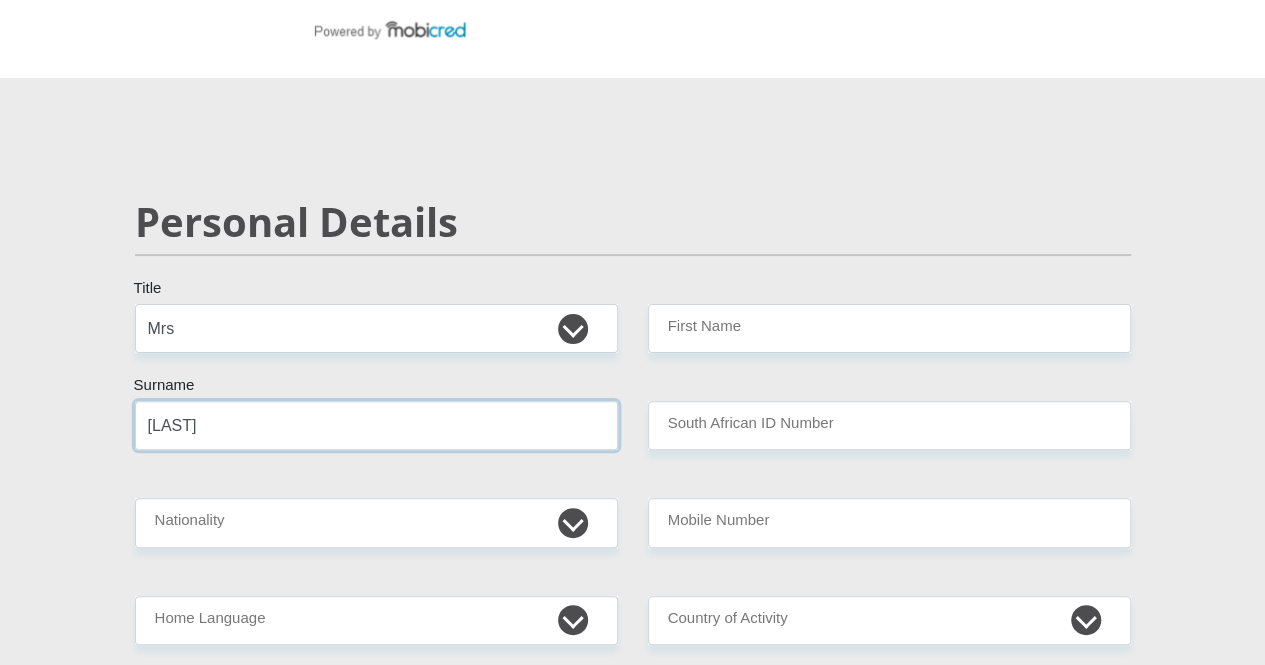 type on "[LAST]" 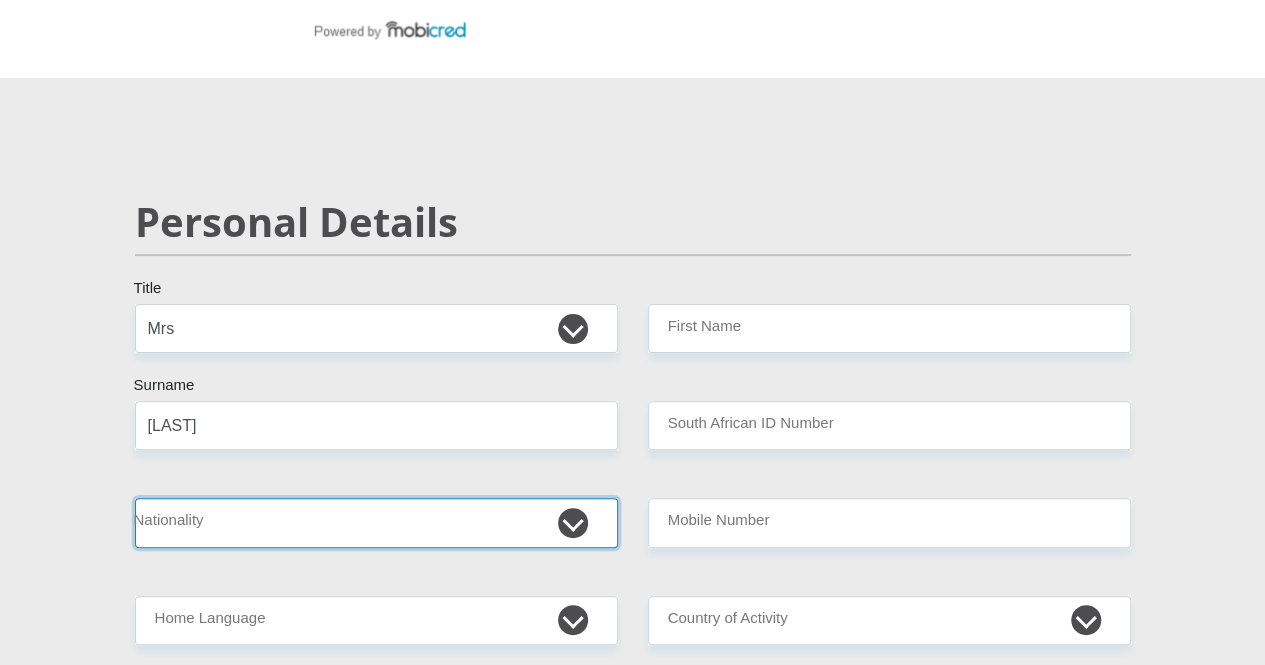 click on "South Africa
Afghanistan
Aland Islands
Albania
Algeria
America Samoa
American Virgin Islands
Andorra
Angola
Anguilla
Antarctica
Antigua and Barbuda
Argentina
Armenia
Aruba
Ascension Island
Australia
Austria
Azerbaijan
Bahamas
Bahrain
Bangladesh
Barbados
Chad" at bounding box center (376, 522) 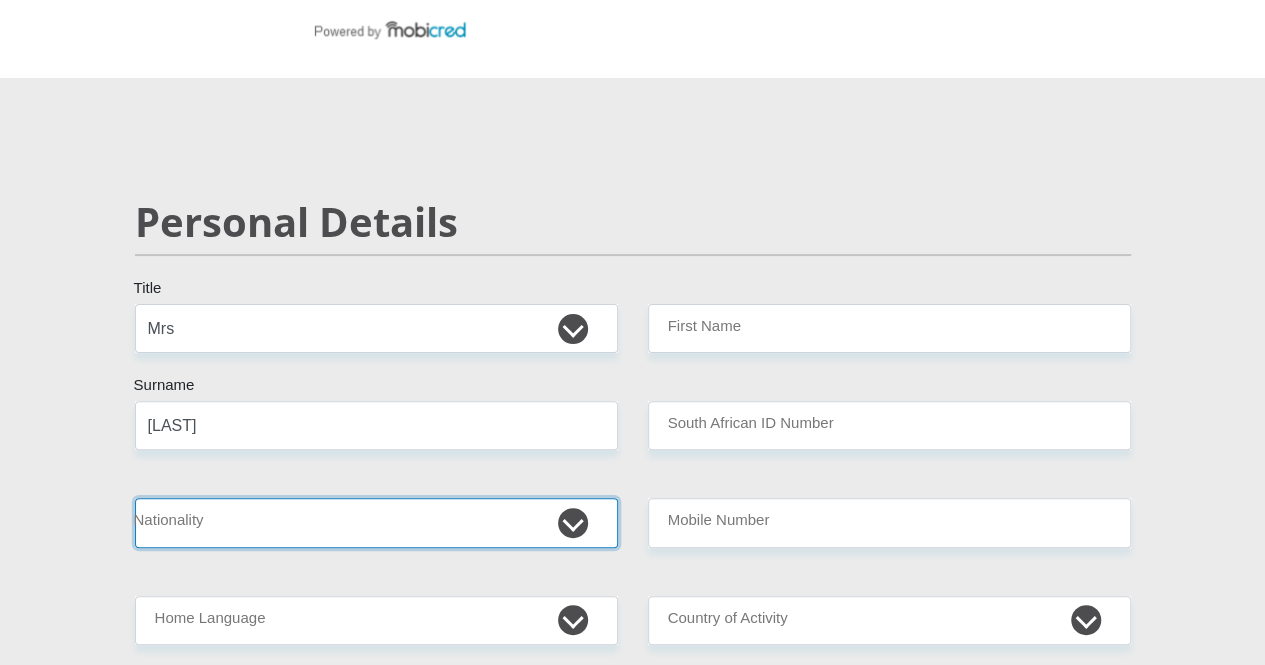 select on "ZAF" 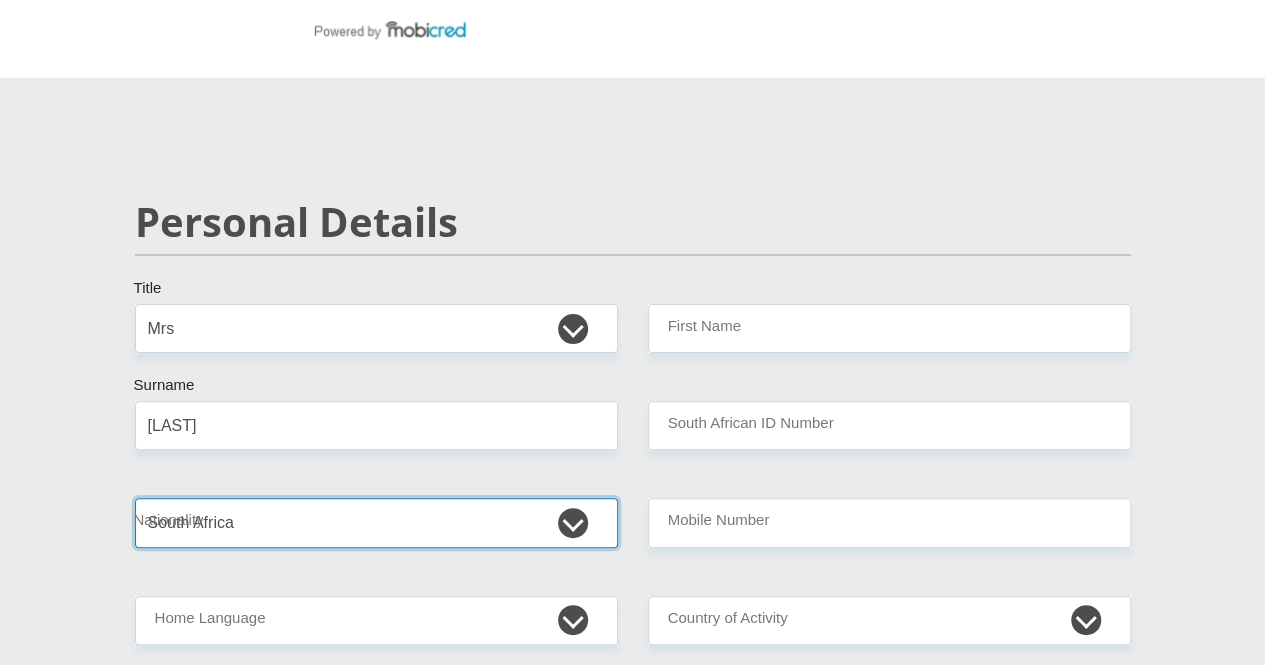 click on "South Africa
Afghanistan
Aland Islands
Albania
Algeria
America Samoa
American Virgin Islands
Andorra
Angola
Anguilla
Antarctica
Antigua and Barbuda
Argentina
Armenia
Aruba
Ascension Island
Australia
Austria
Azerbaijan
Bahamas
Bahrain
Bangladesh
Barbados
Chad" at bounding box center (376, 522) 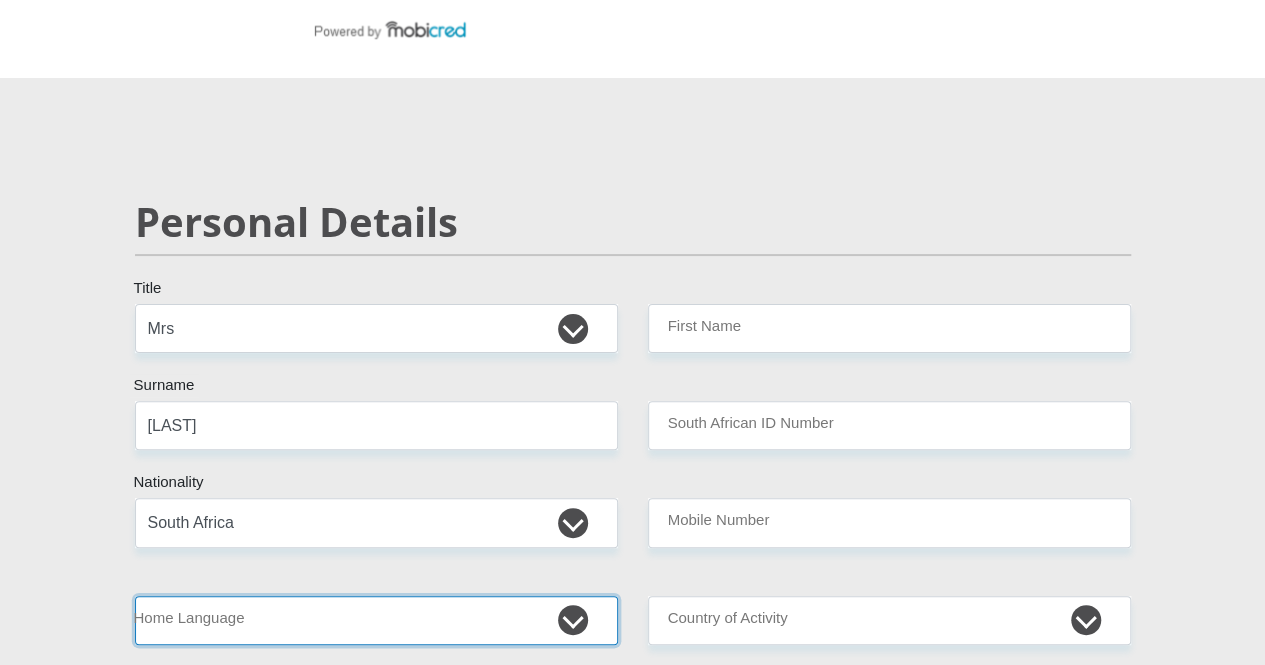 click on "Afrikaans
English
Sepedi
South Ndebele
Southern Sotho
Swati
Tsonga
Tswana
Venda
Xhosa
Zulu
Other" at bounding box center [376, 620] 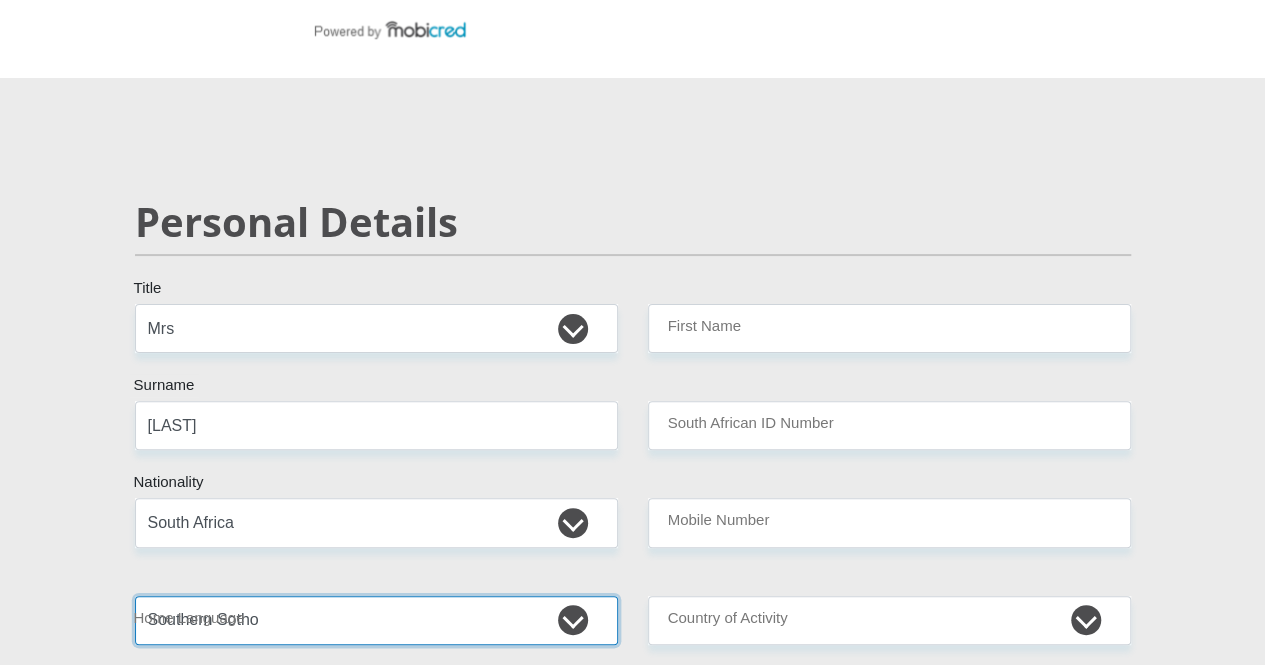 click on "Afrikaans
English
Sepedi
South Ndebele
Southern Sotho
Swati
Tsonga
Tswana
Venda
Xhosa
Zulu
Other" at bounding box center [376, 620] 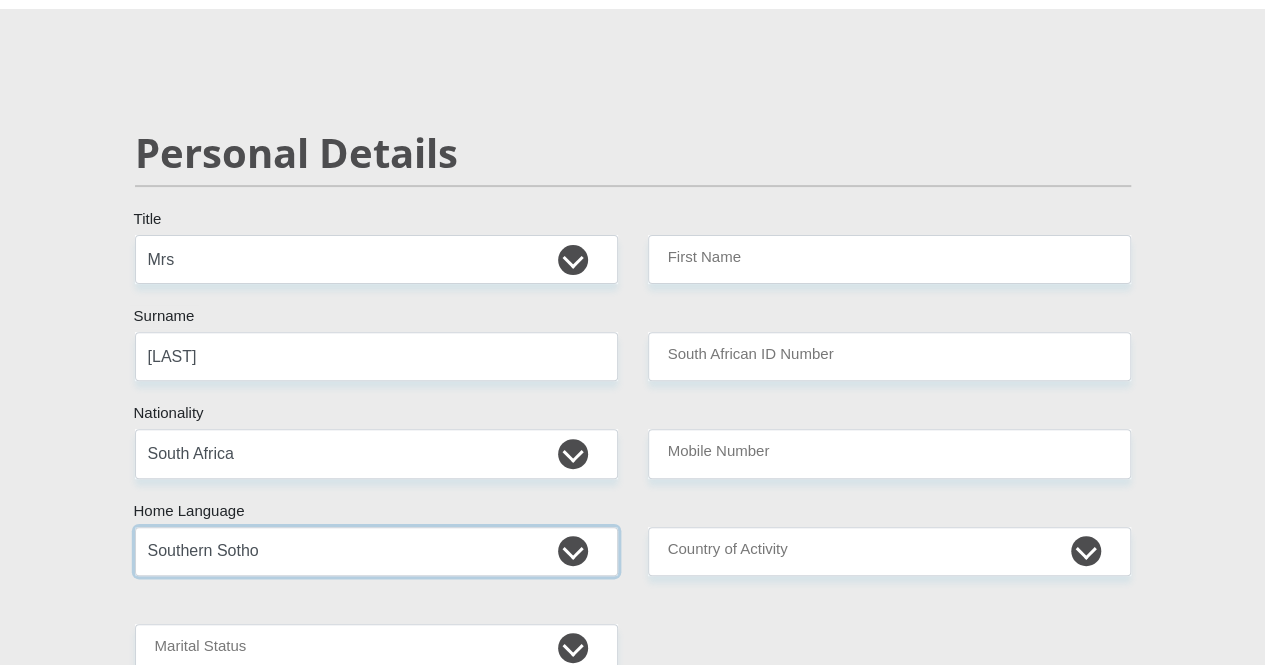 scroll, scrollTop: 200, scrollLeft: 0, axis: vertical 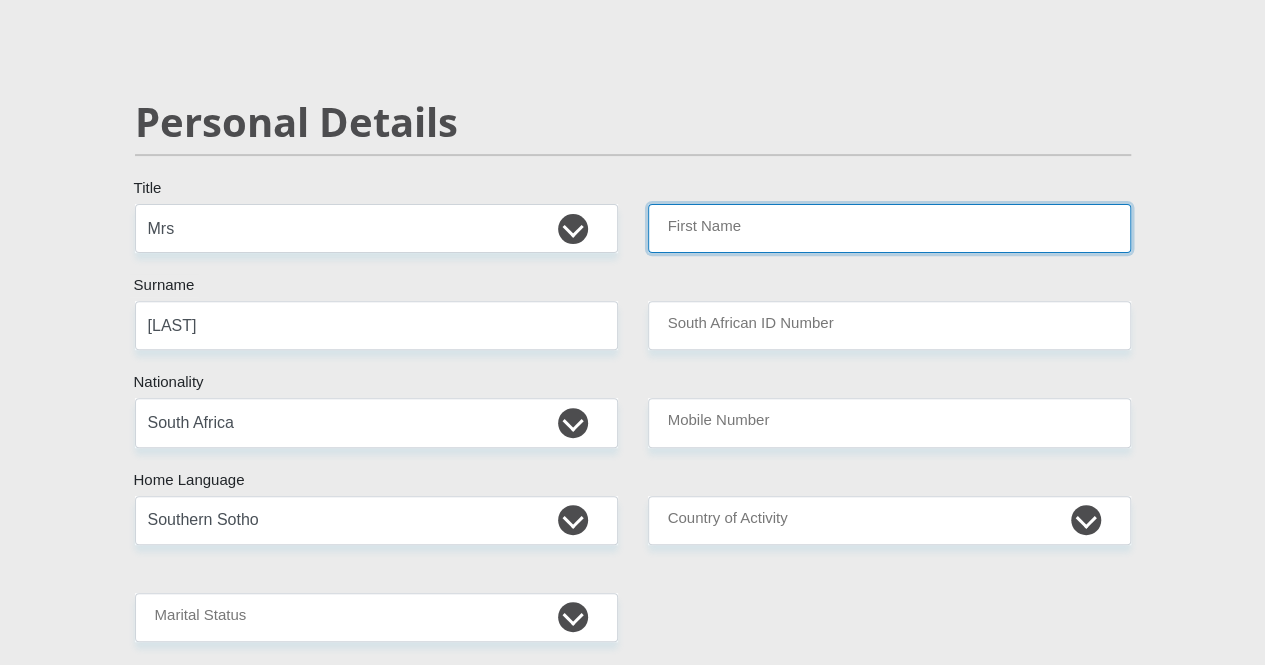 click on "First Name" at bounding box center (889, 228) 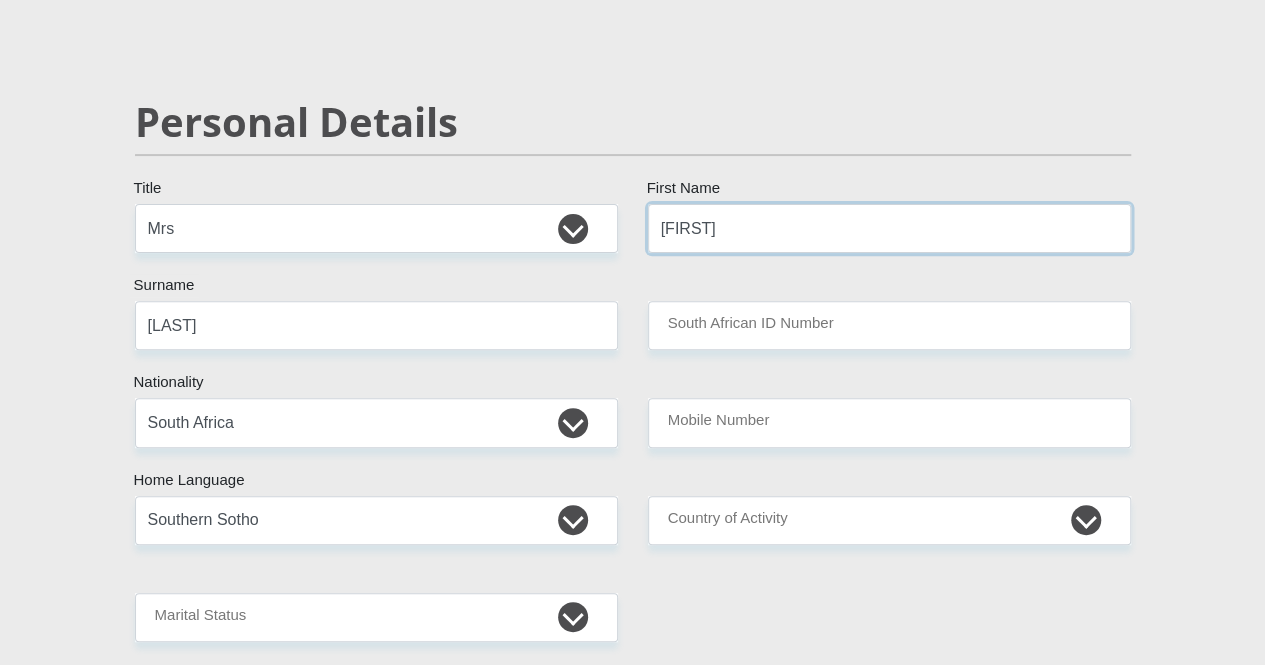 type on "[FIRST]" 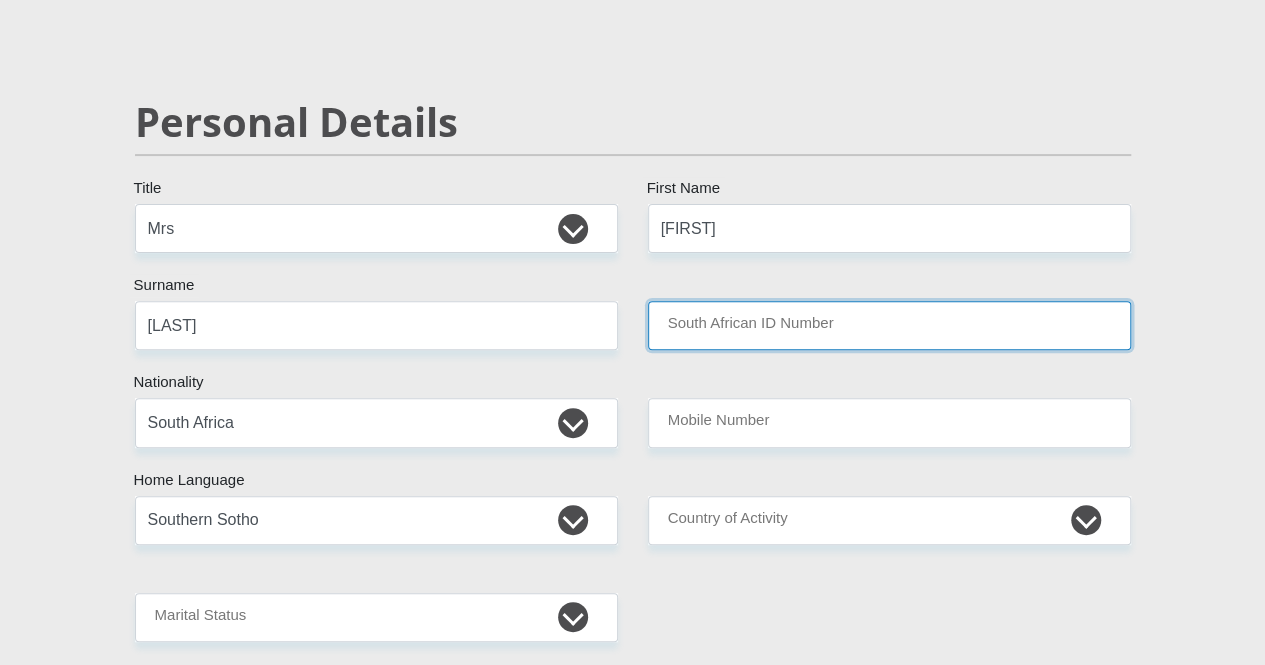 click on "South African ID Number" at bounding box center [889, 325] 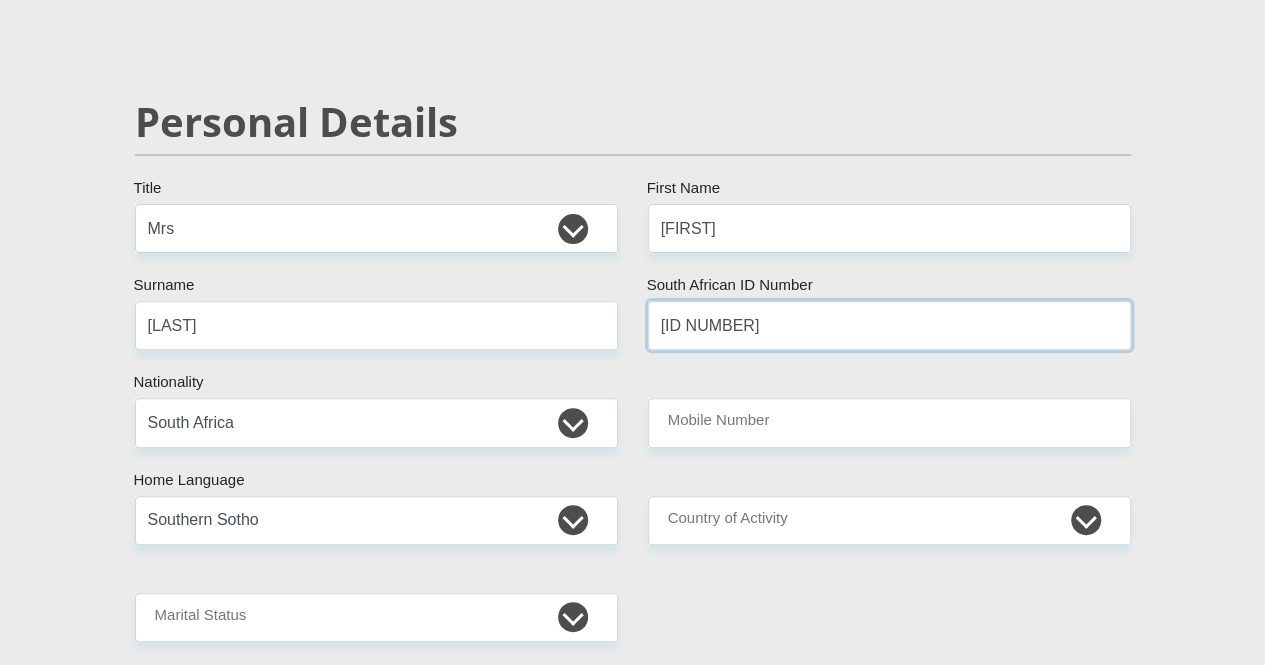 type on "[ID NUMBER]" 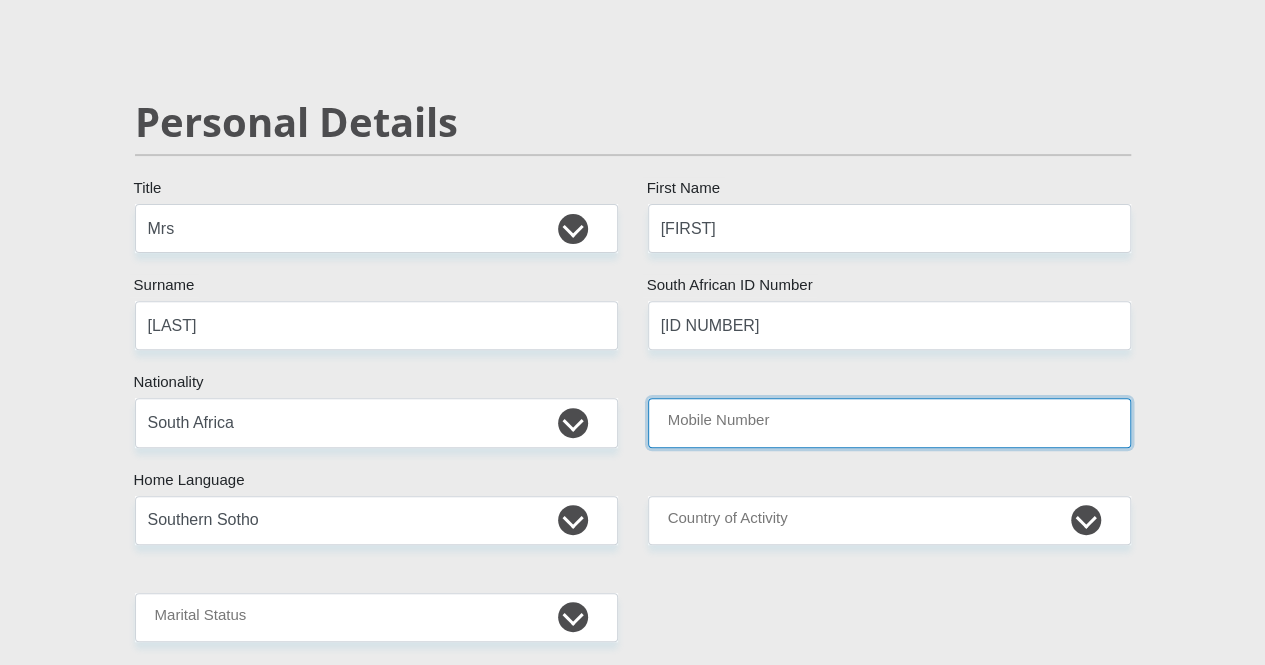 click on "Mobile Number" at bounding box center (889, 422) 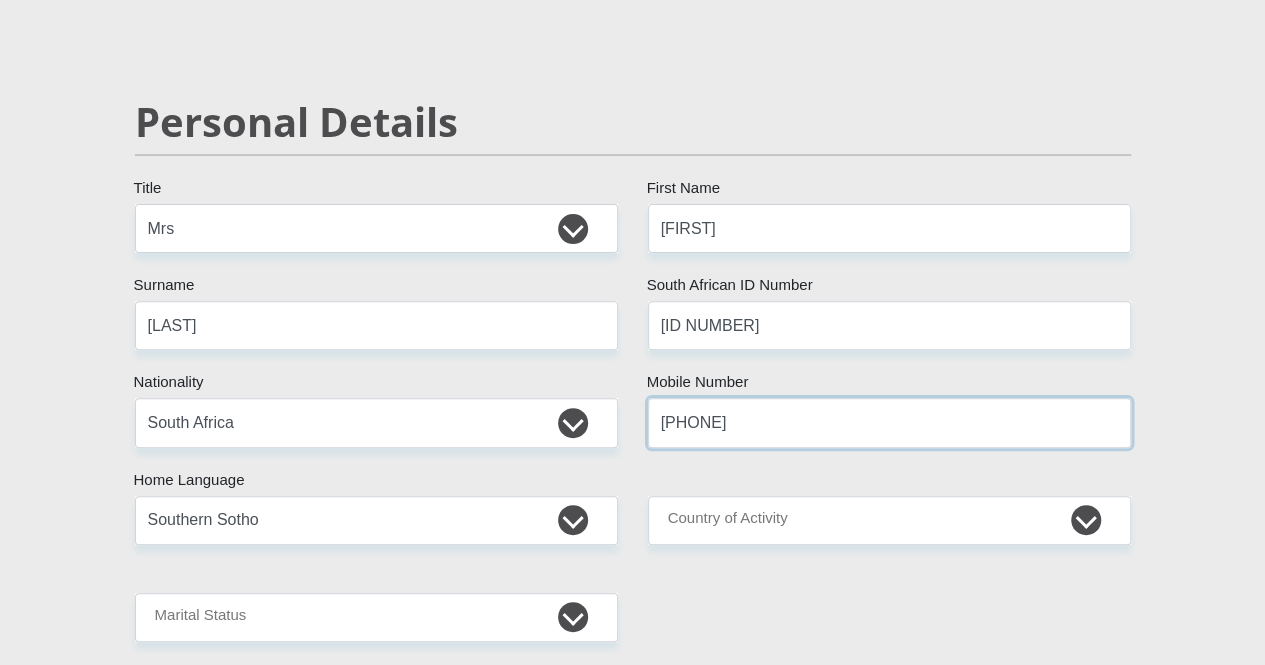 type on "[PHONE]" 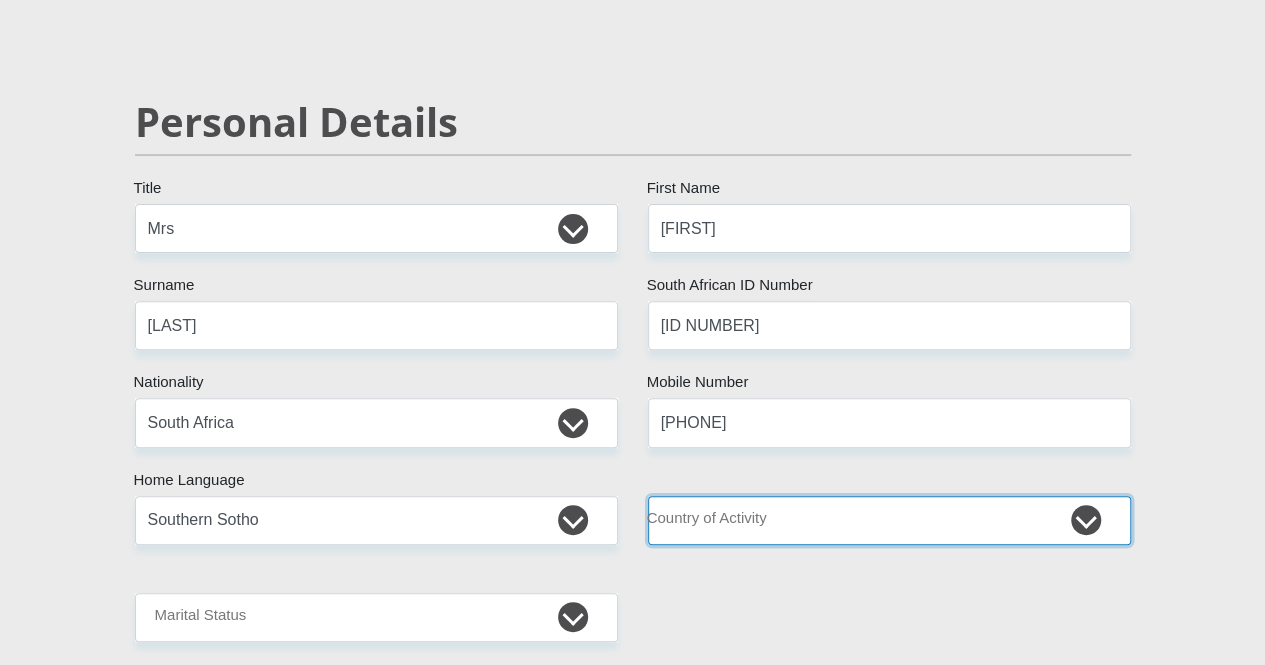 click on "South Africa
Afghanistan
Aland Islands
Albania
Algeria
America Samoa
American Virgin Islands
Andorra
Angola
Anguilla
Antarctica
Antigua and Barbuda
Argentina
Armenia
Aruba
Ascension Island
Australia
Austria
Azerbaijan
Chad" at bounding box center (889, 520) 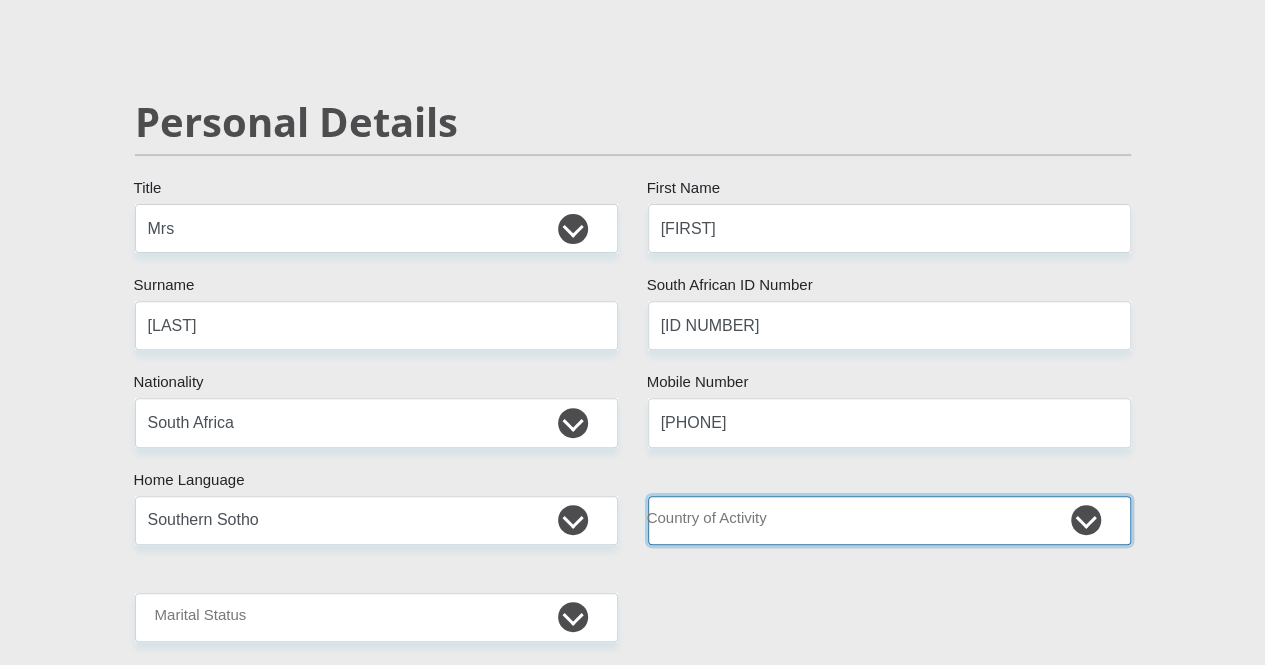 select on "ZAF" 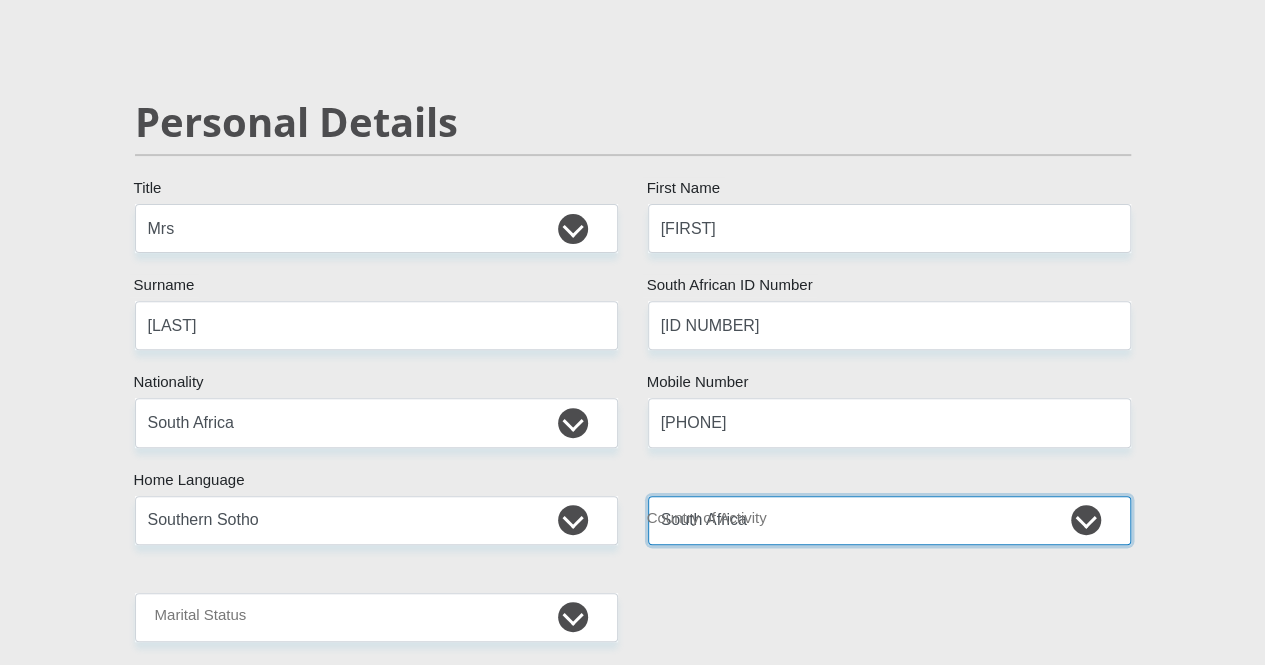 click on "South Africa
Afghanistan
Aland Islands
Albania
Algeria
America Samoa
American Virgin Islands
Andorra
Angola
Anguilla
Antarctica
Antigua and Barbuda
Argentina
Armenia
Aruba
Ascension Island
Australia
Austria
Azerbaijan
Chad" at bounding box center (889, 520) 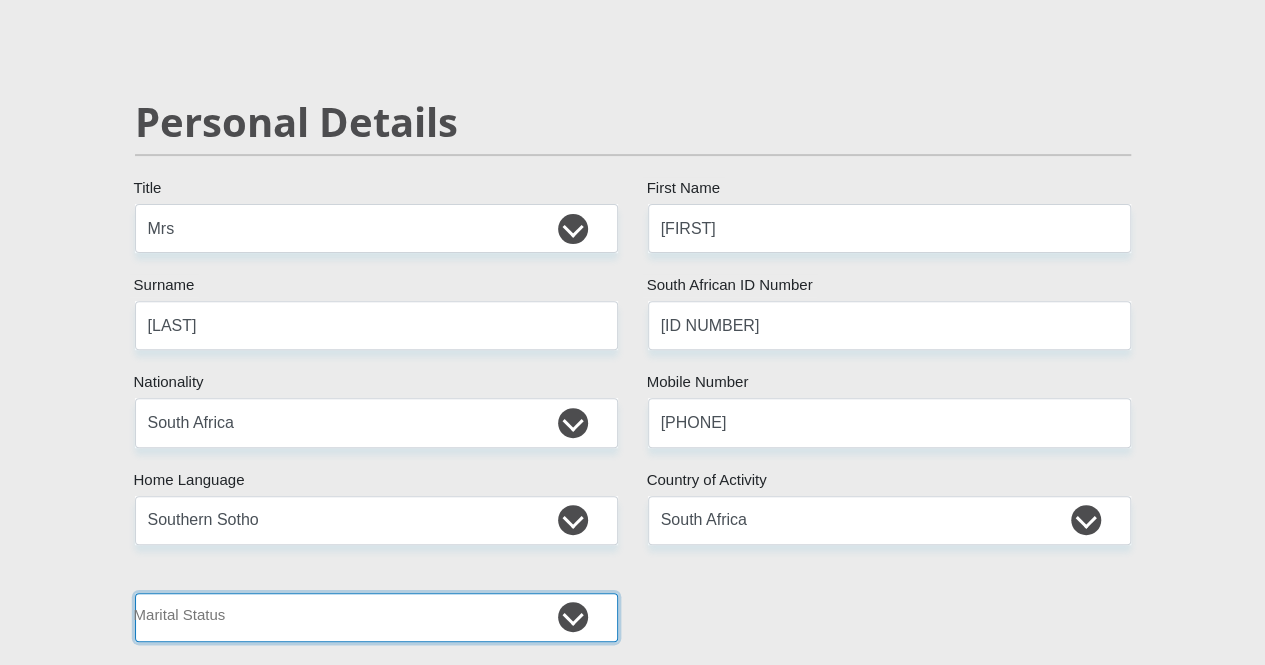click on "Married ANC
Single
Divorced
Widowed
Married COP or Customary Law" at bounding box center (376, 617) 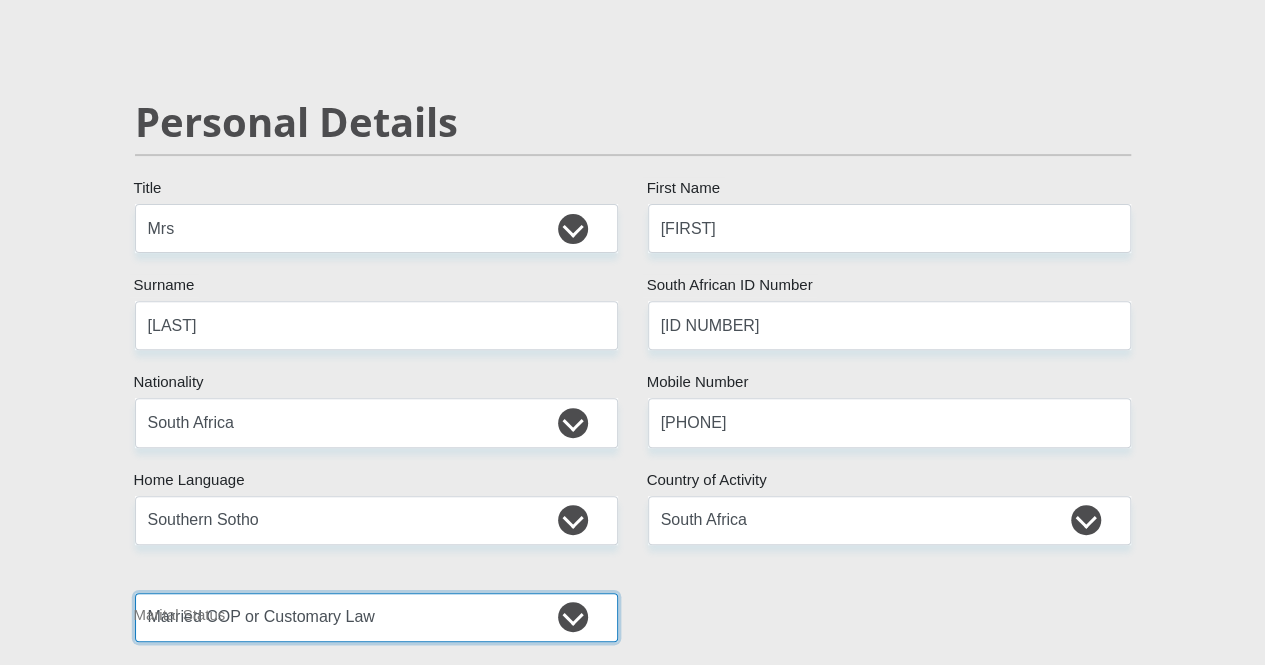 click on "Married ANC
Single
Divorced
Widowed
Married COP or Customary Law" at bounding box center (376, 617) 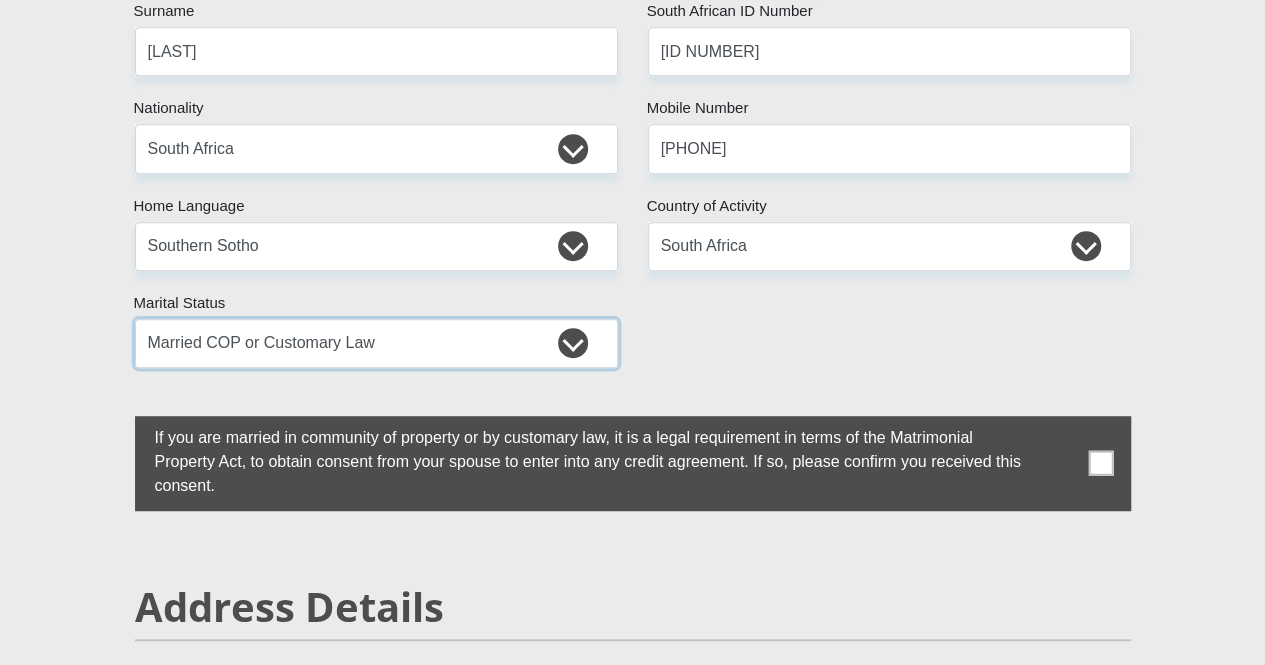scroll, scrollTop: 600, scrollLeft: 0, axis: vertical 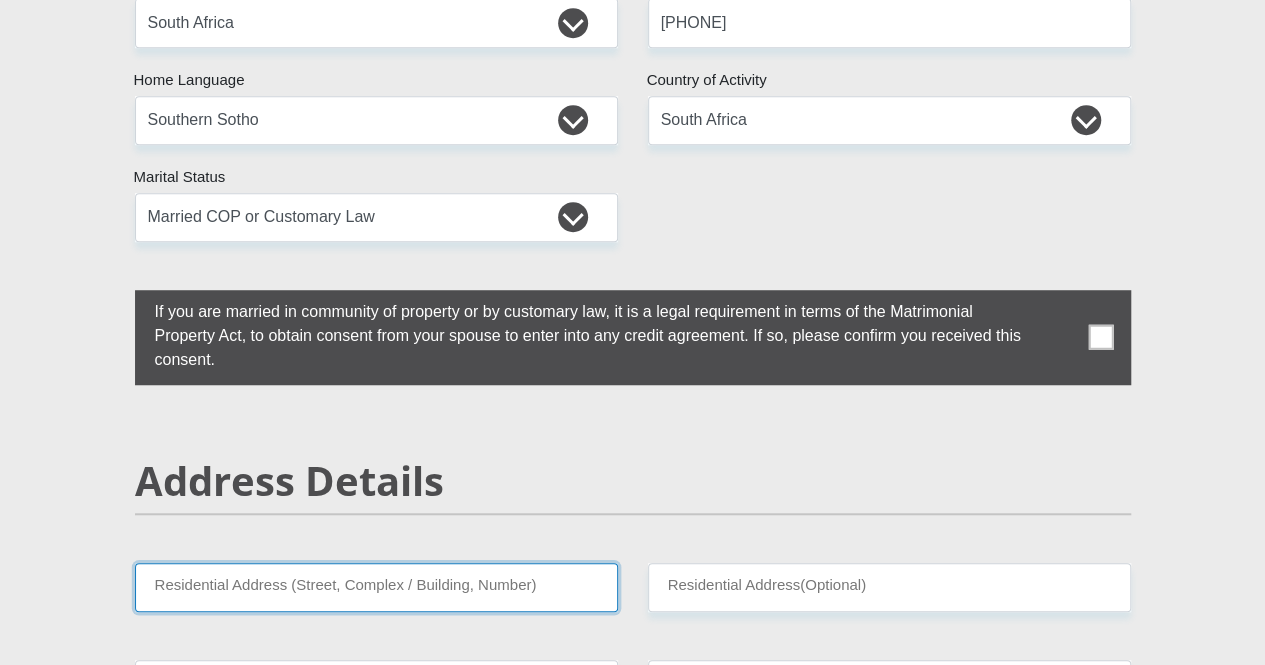 click on "Residential Address (Street, Complex / Building, Number)" at bounding box center [376, 587] 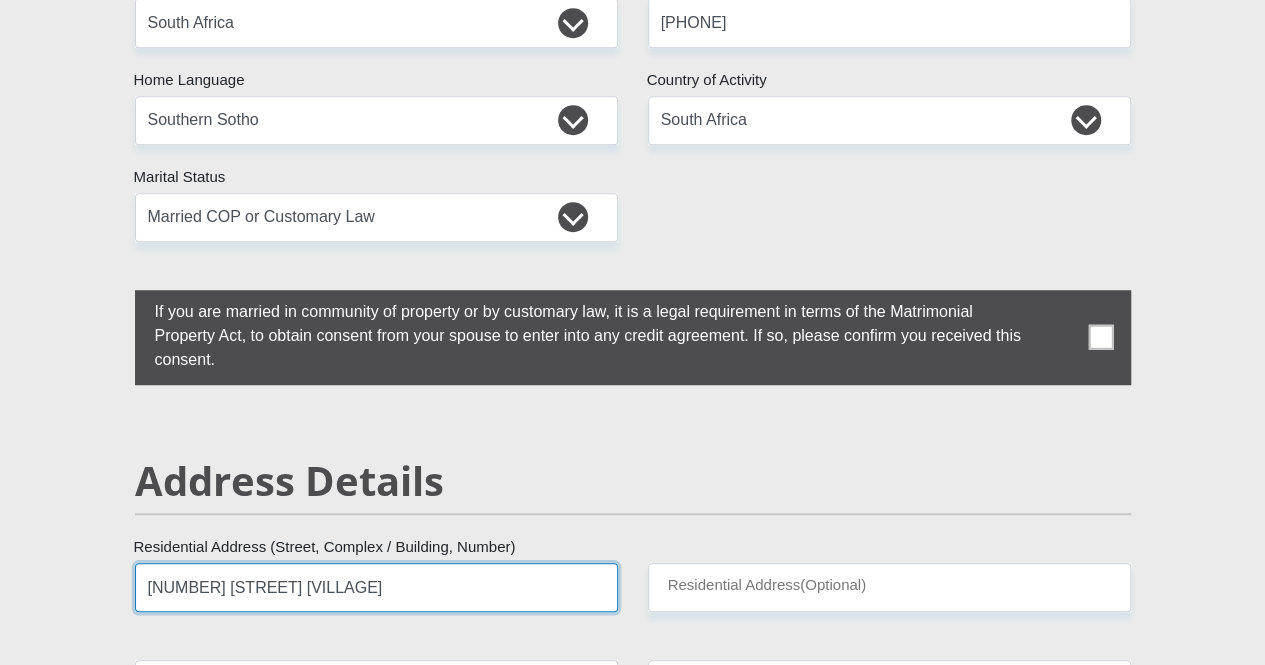 type on "[LAST]" 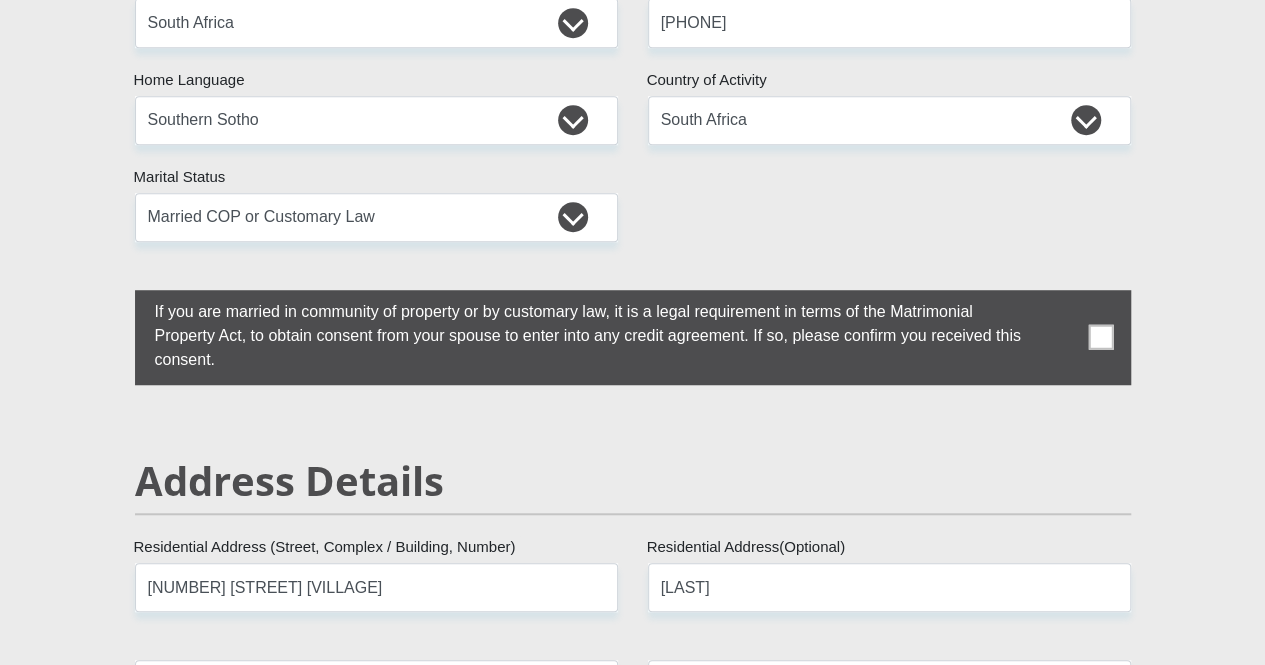 type on "[CITY]" 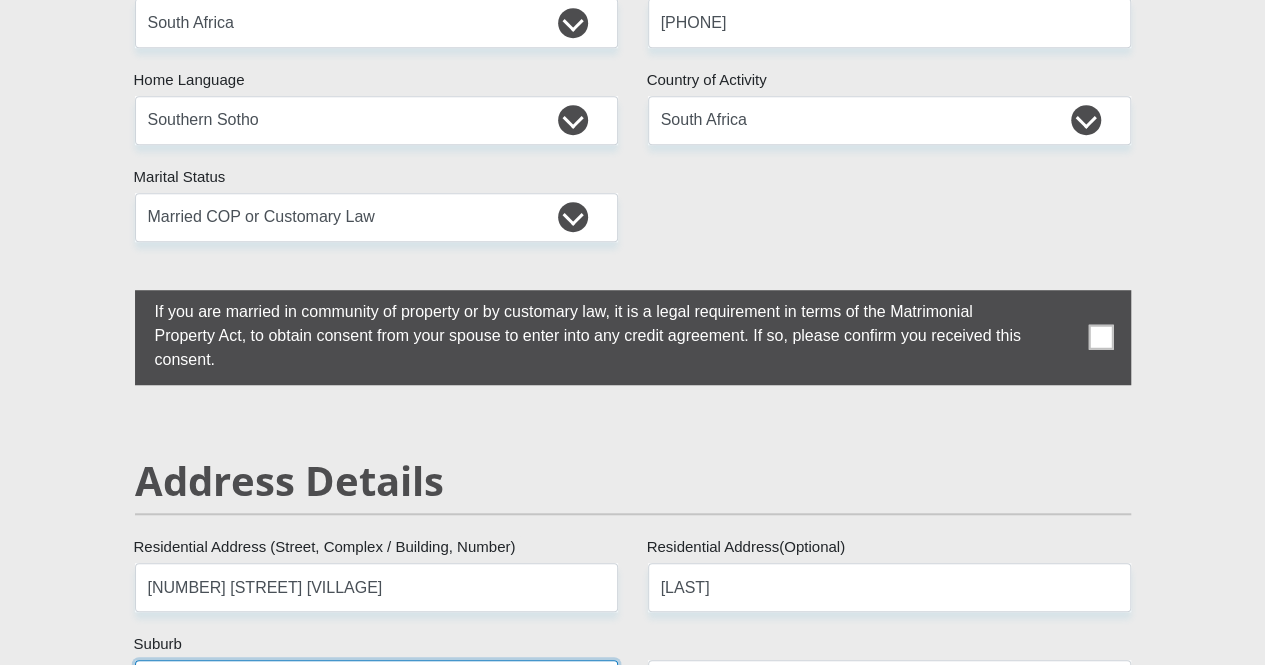 type on "[CITY]" 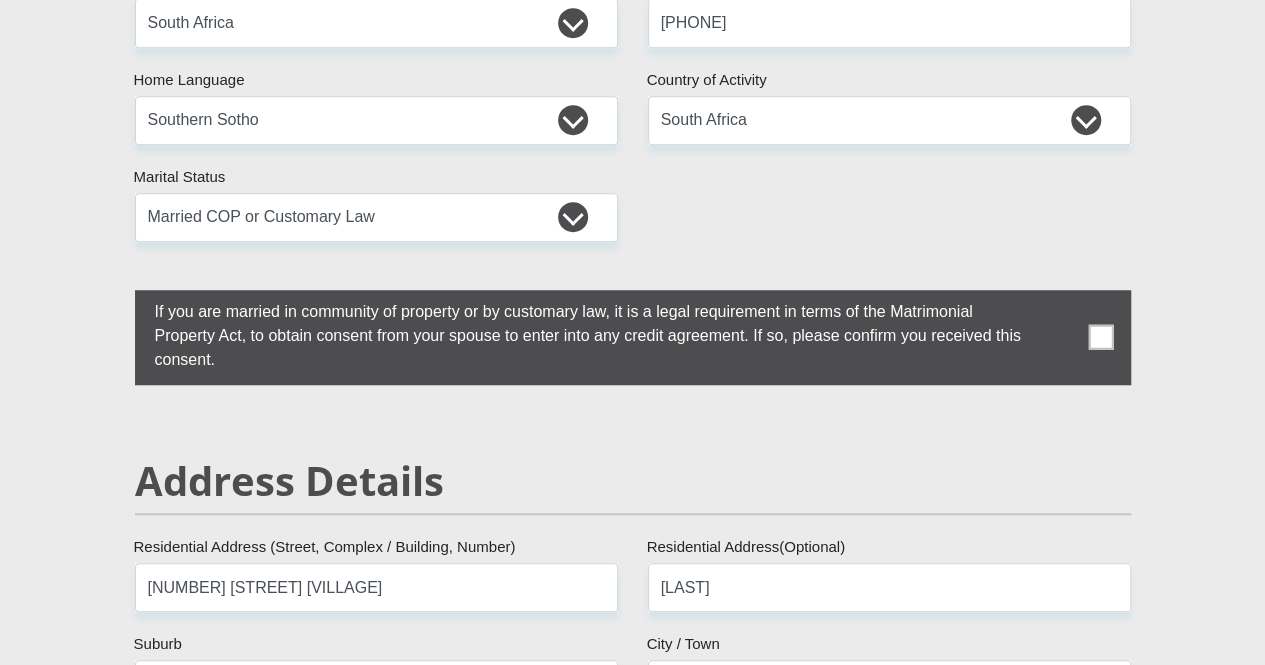 type on "[POSTAL CODE]" 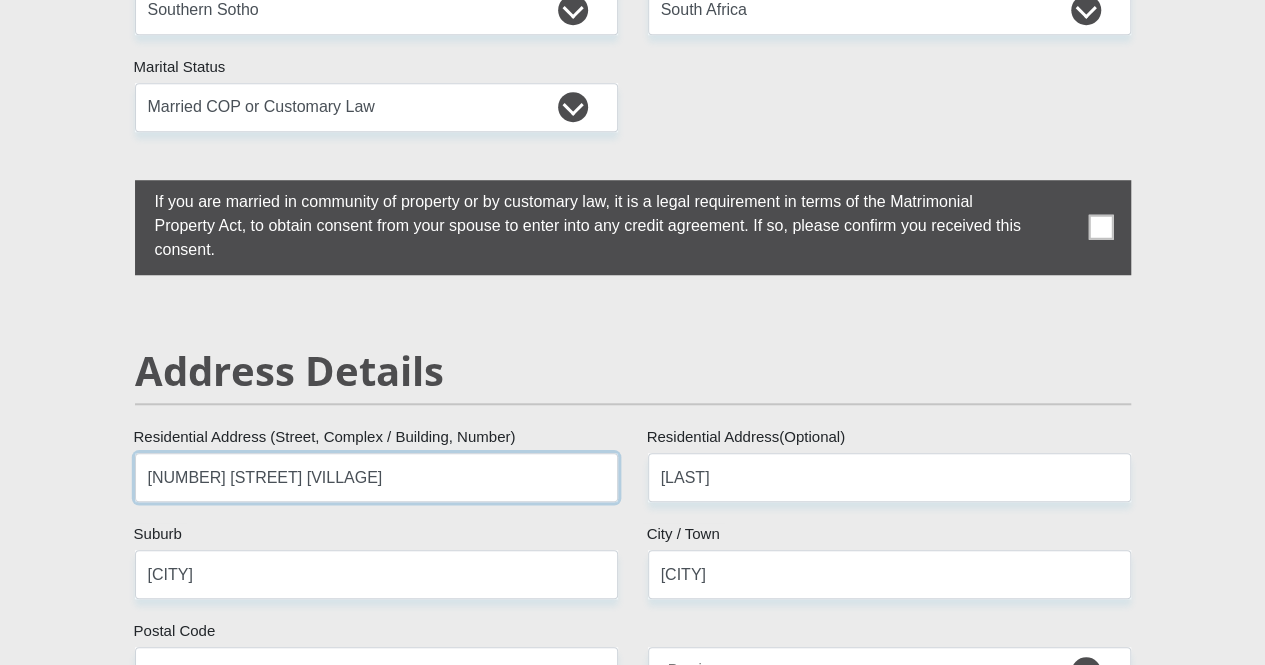scroll, scrollTop: 800, scrollLeft: 0, axis: vertical 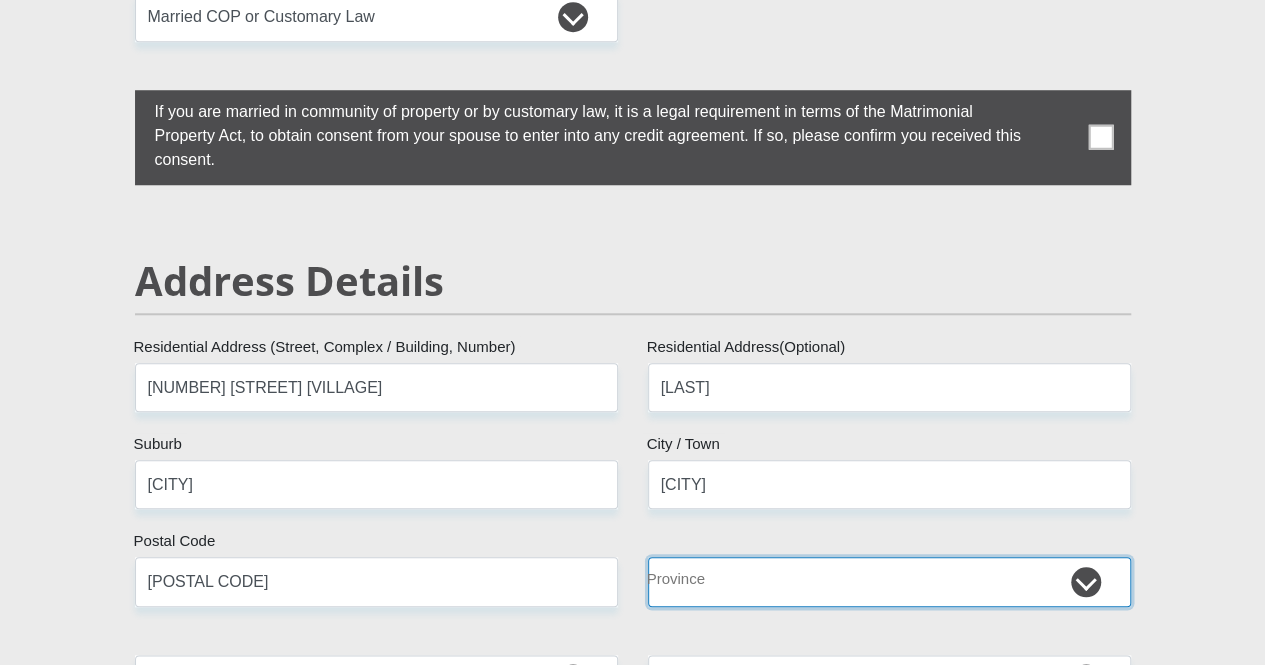 click on "Eastern Cape
Free State
Gauteng
KwaZulu-Natal
Limpopo
Mpumalanga
Northern Cape
North West
Western Cape" at bounding box center (889, 581) 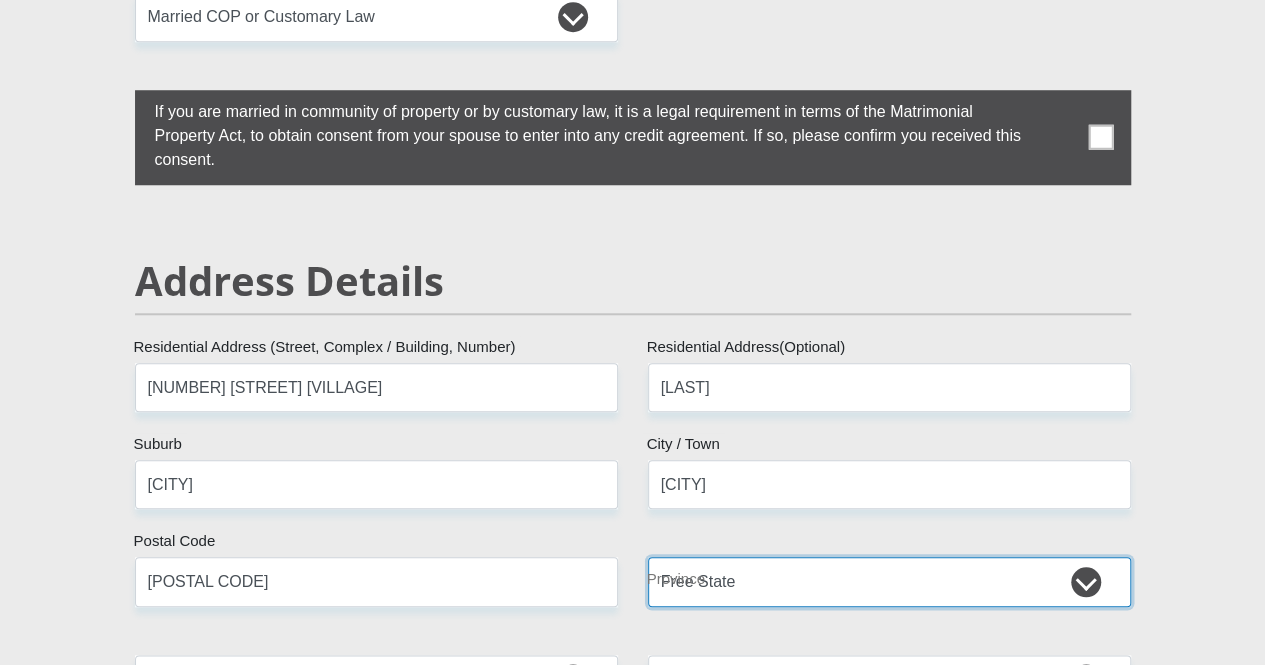 click on "Eastern Cape
Free State
Gauteng
KwaZulu-Natal
Limpopo
Mpumalanga
Northern Cape
North West
Western Cape" at bounding box center (889, 581) 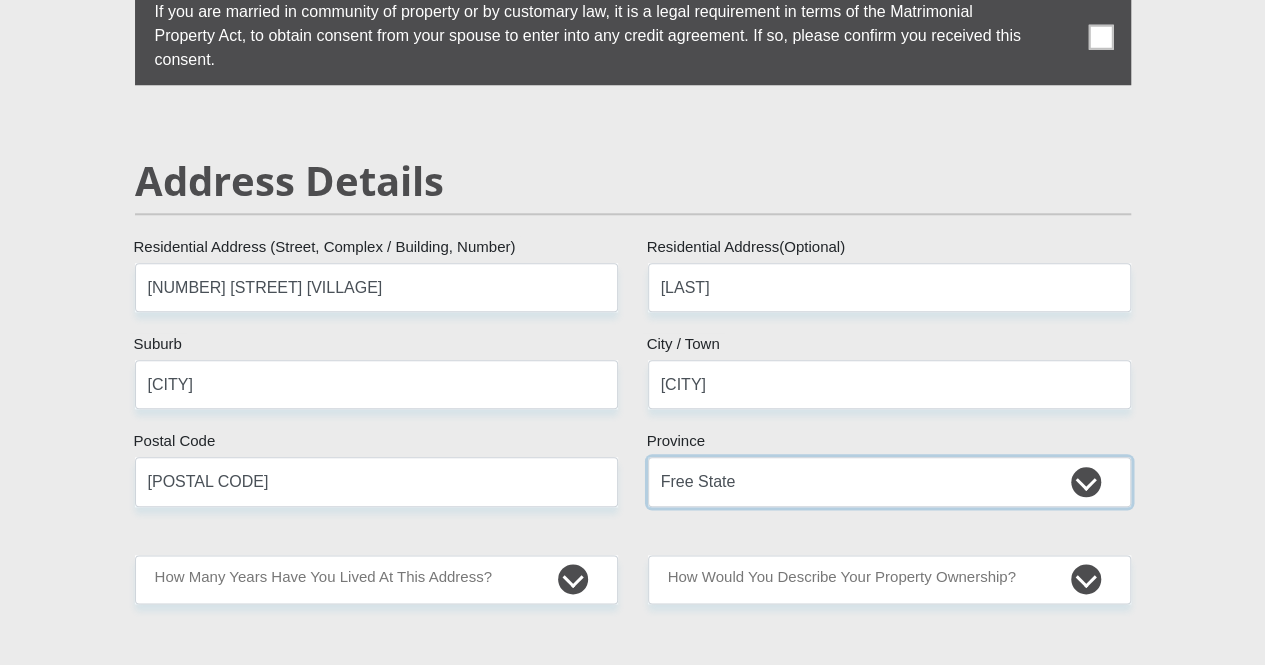 scroll, scrollTop: 1000, scrollLeft: 0, axis: vertical 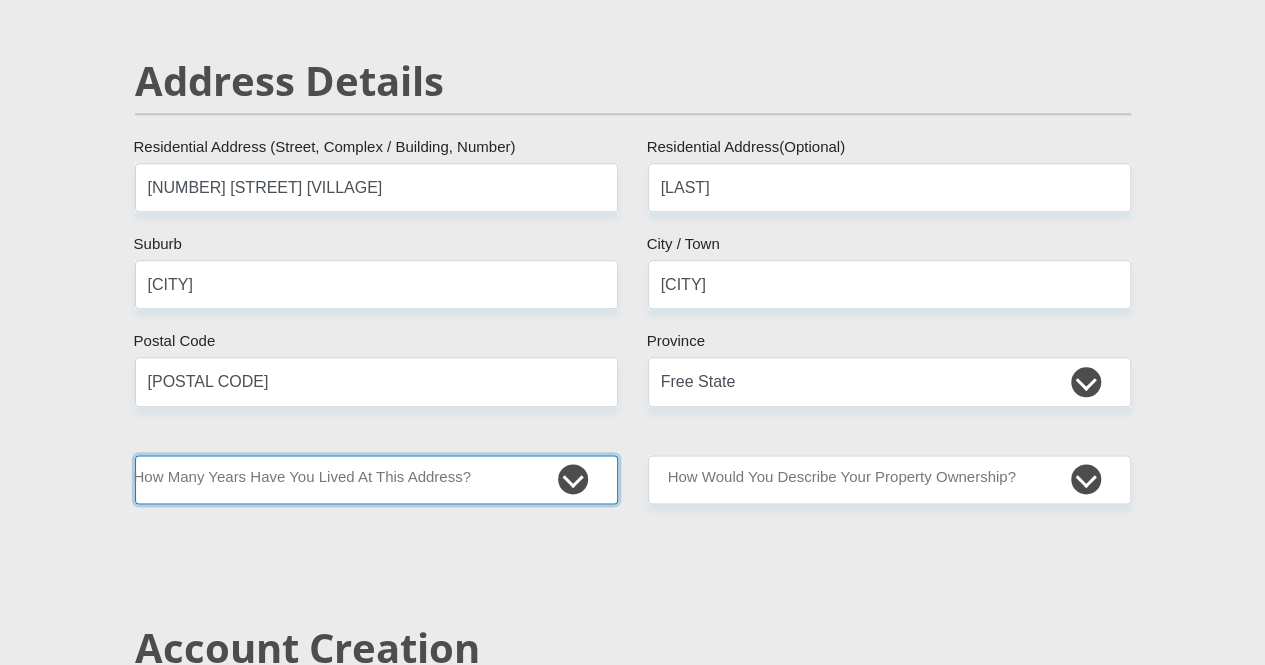 click on "less than 1 year
1-3 years
3-5 years
5+ years" at bounding box center (376, 479) 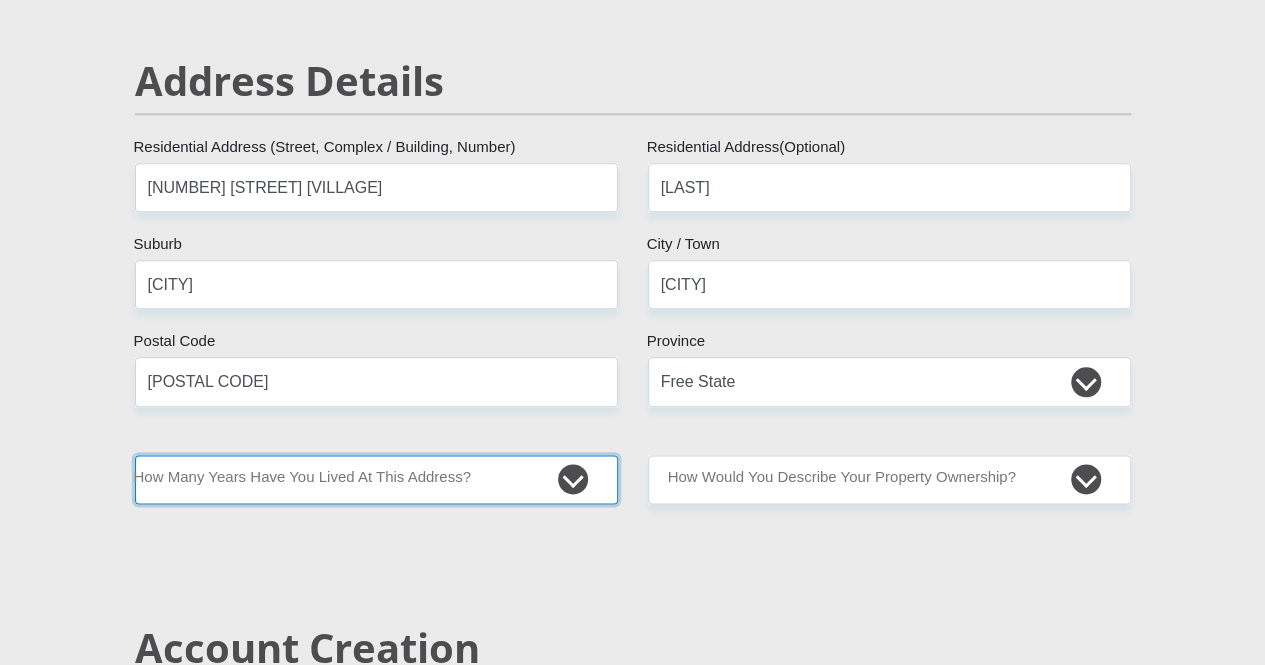 select on "2" 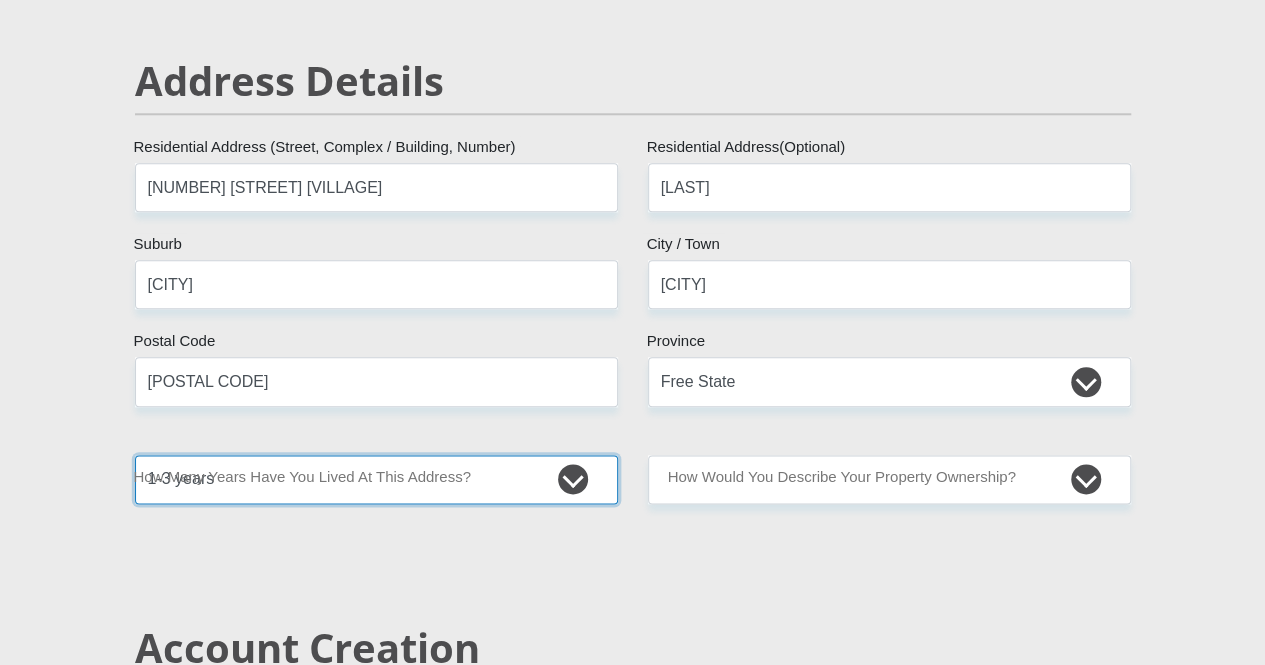 click on "less than 1 year
1-3 years
3-5 years
5+ years" at bounding box center [376, 479] 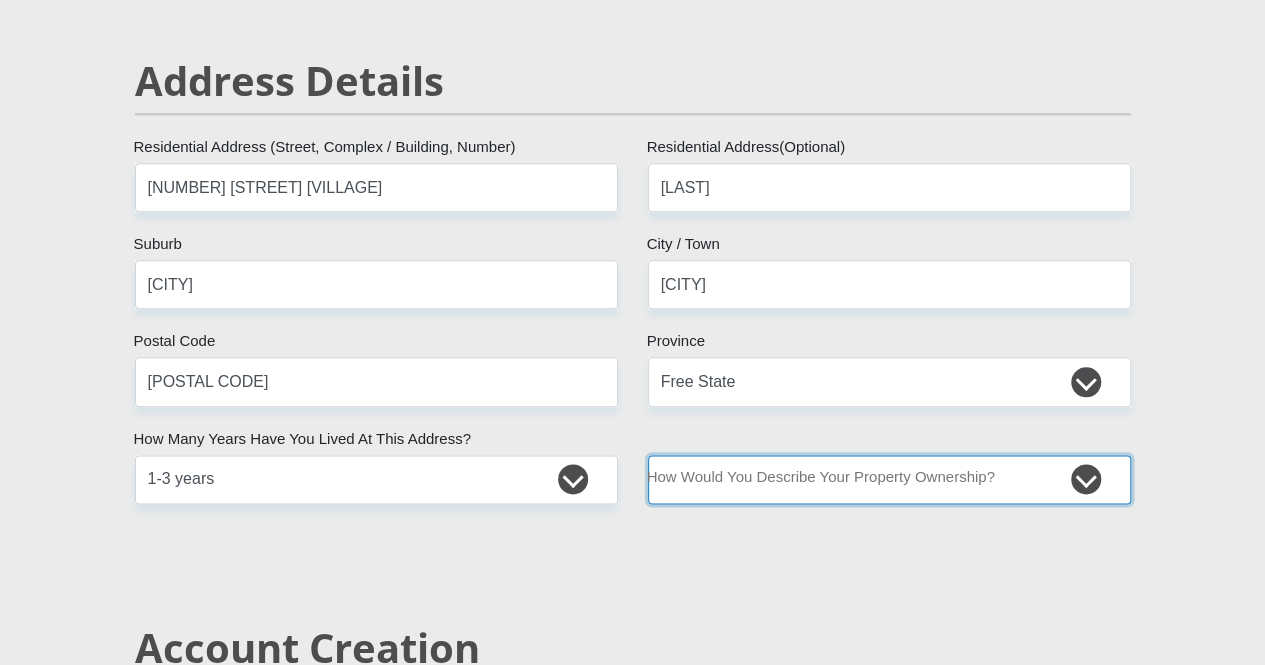 click on "Owned
Rented
Family Owned
Company Dwelling" at bounding box center (889, 479) 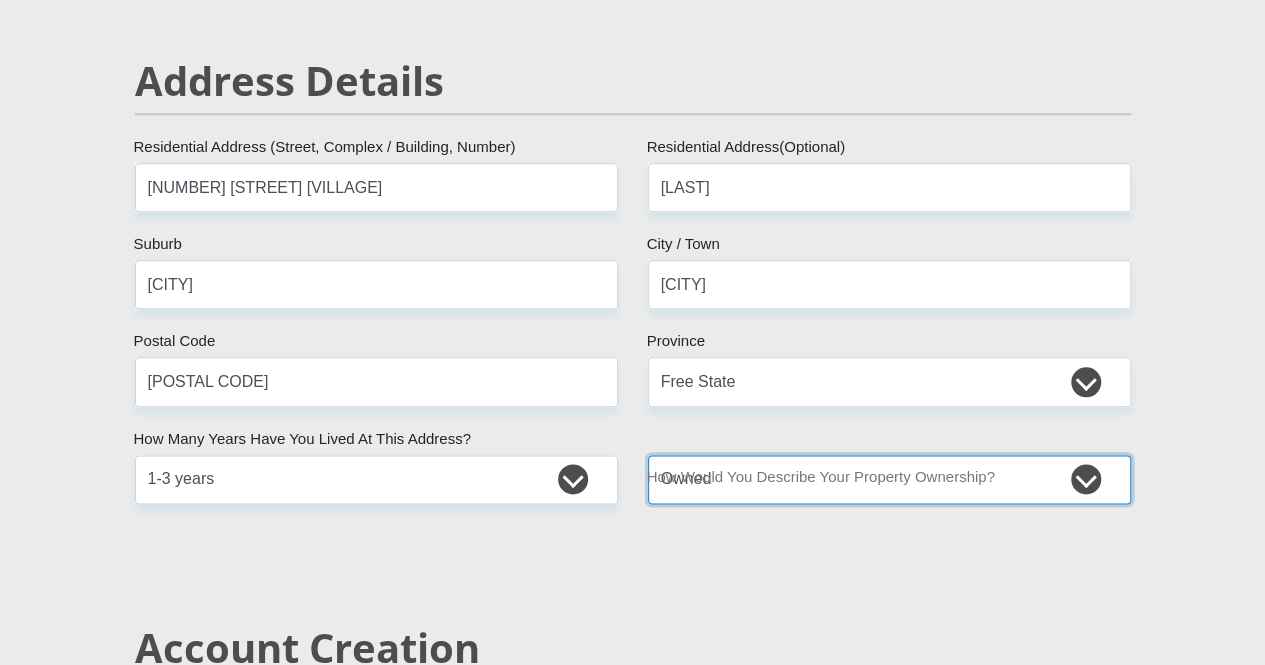 click on "Owned
Rented
Family Owned
Company Dwelling" at bounding box center [889, 479] 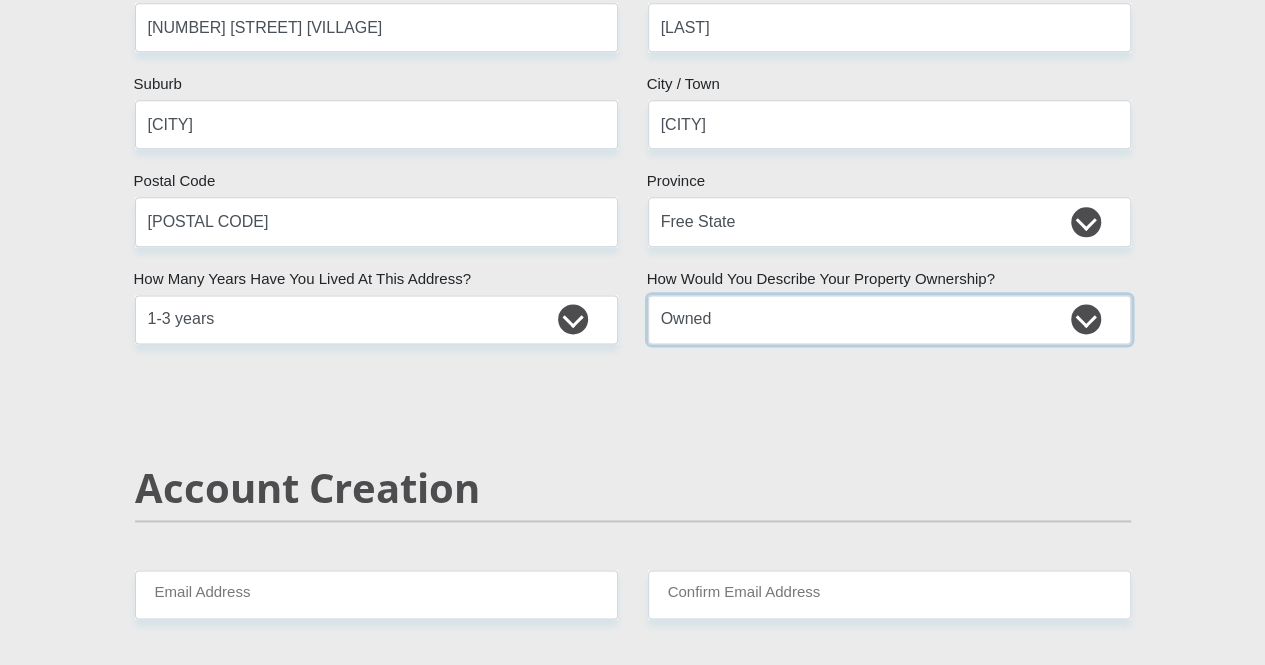 scroll, scrollTop: 1300, scrollLeft: 0, axis: vertical 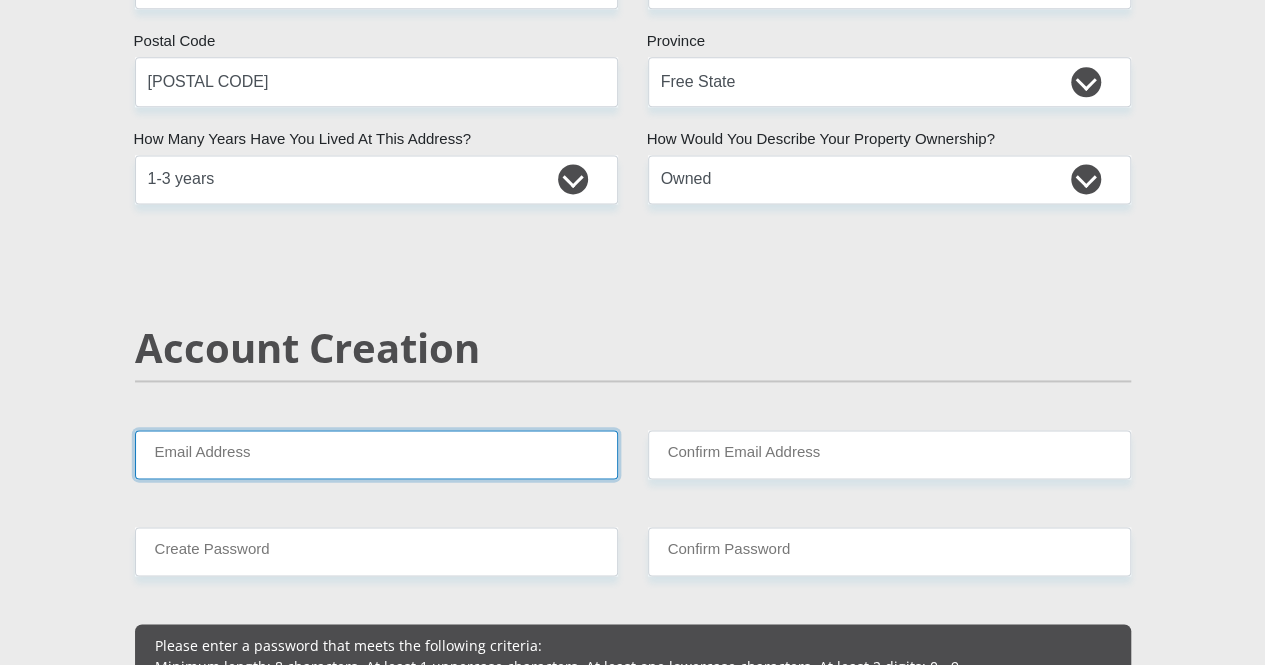 click on "Email Address" at bounding box center (376, 454) 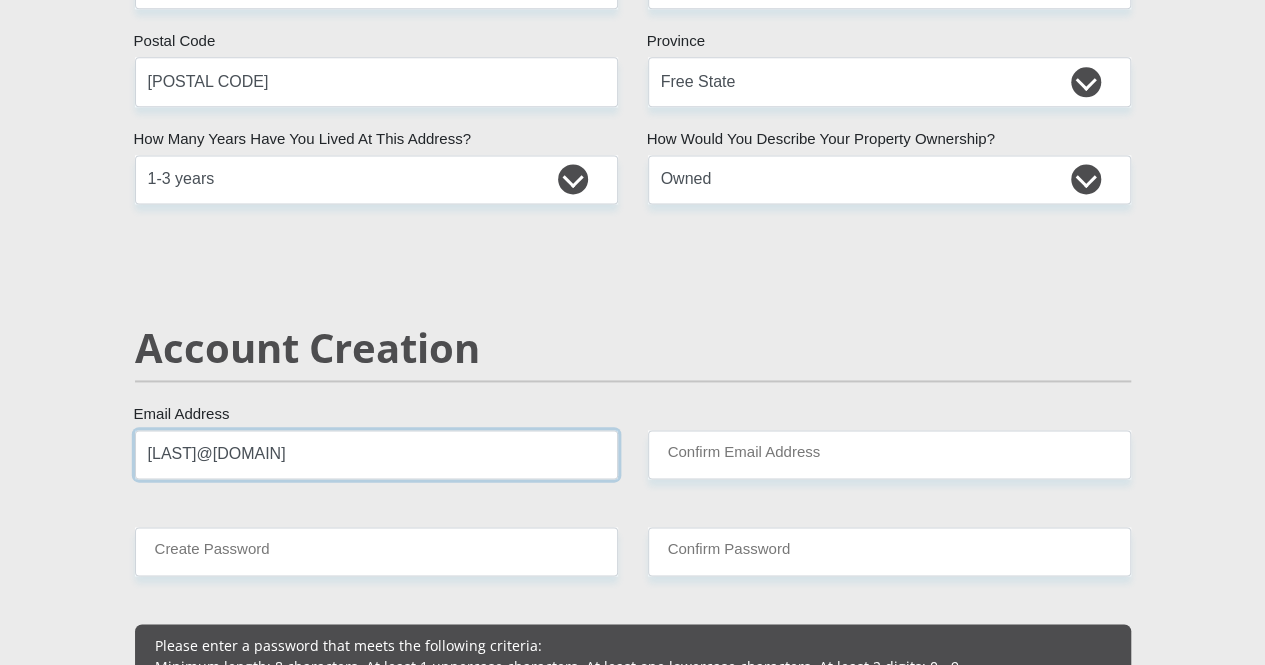 type on "[LAST]@[DOMAIN]" 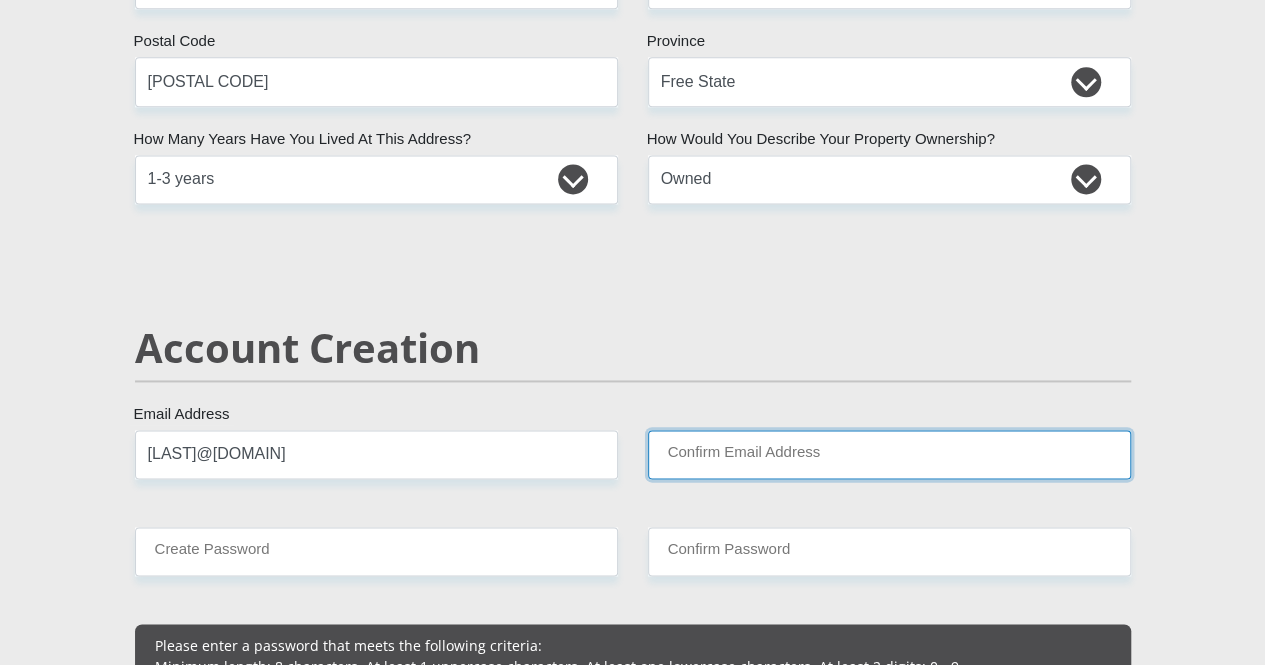click on "Confirm Email Address" at bounding box center (889, 454) 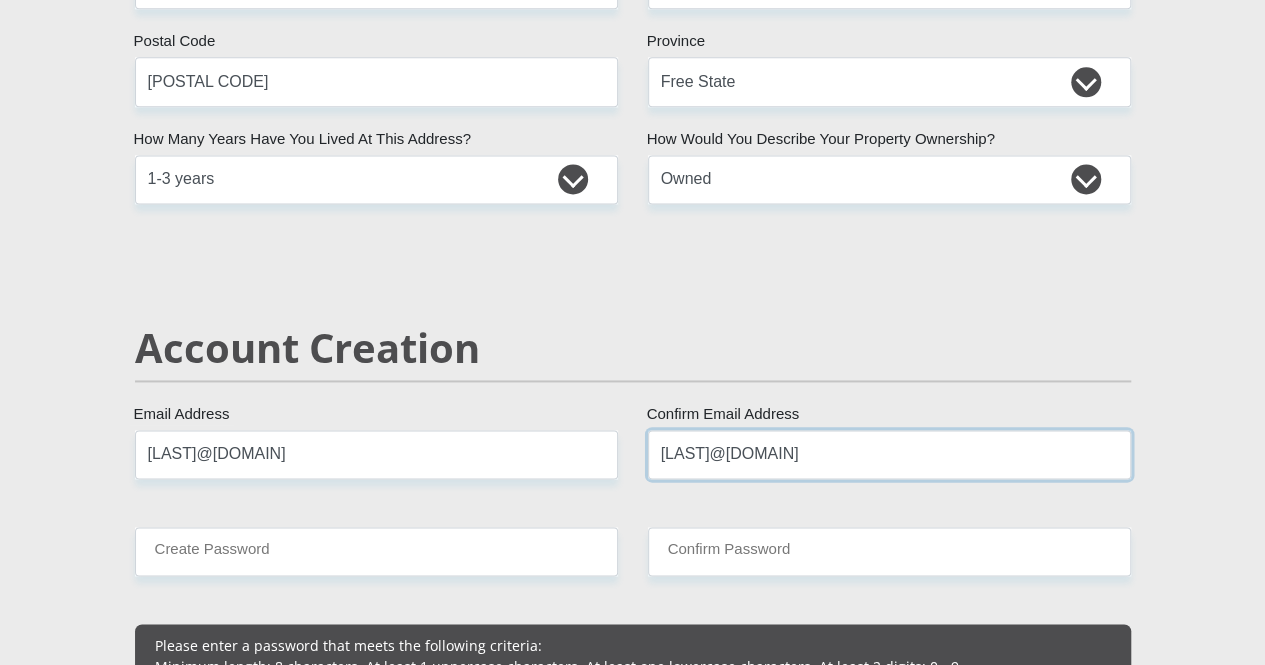 type on "[LAST]@[DOMAIN]" 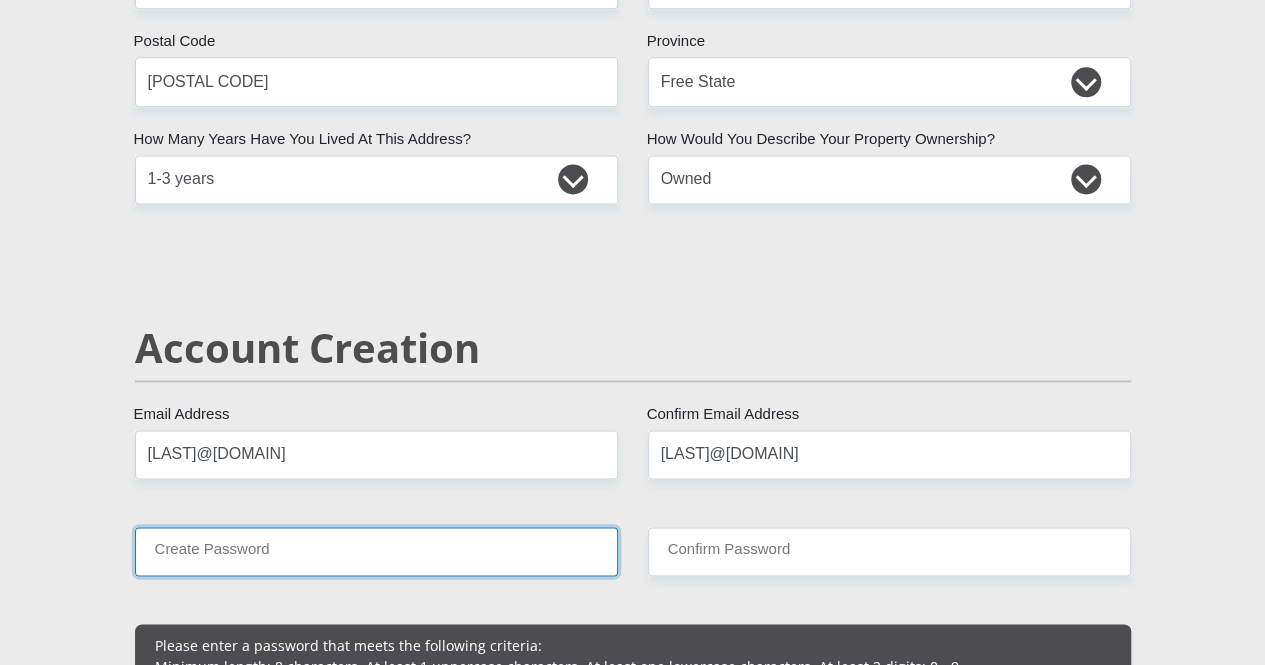 click on "Create Password" at bounding box center (376, 551) 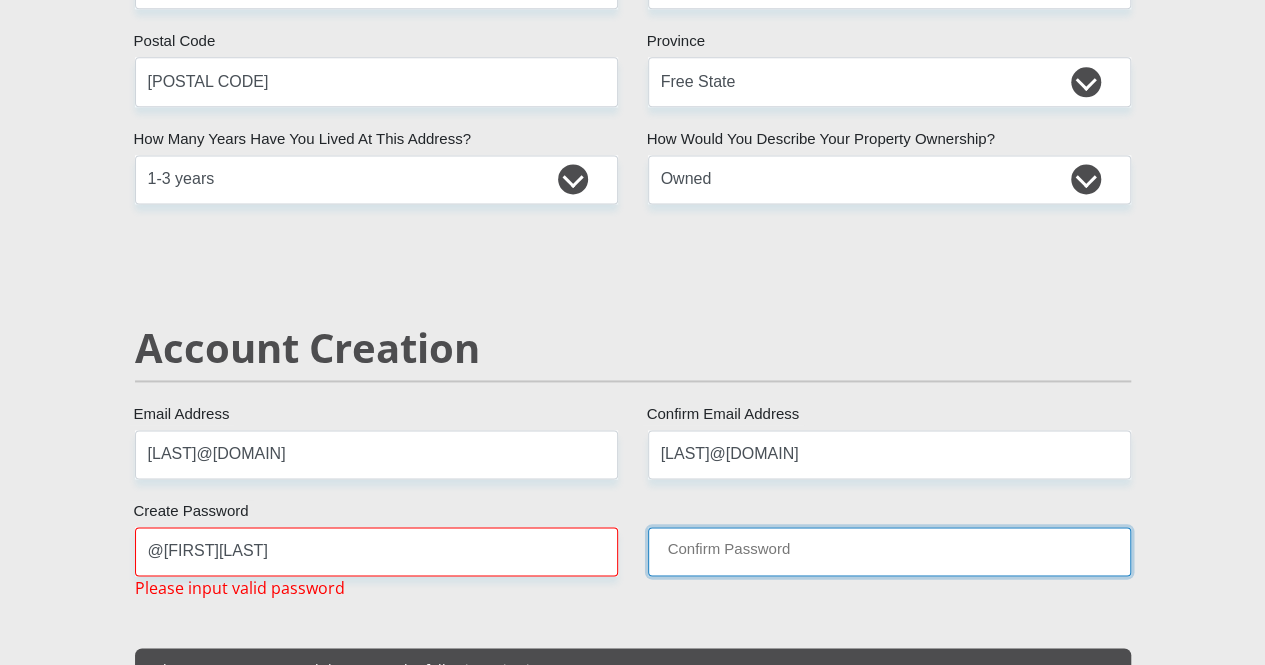 click on "Confirm Password" at bounding box center (889, 551) 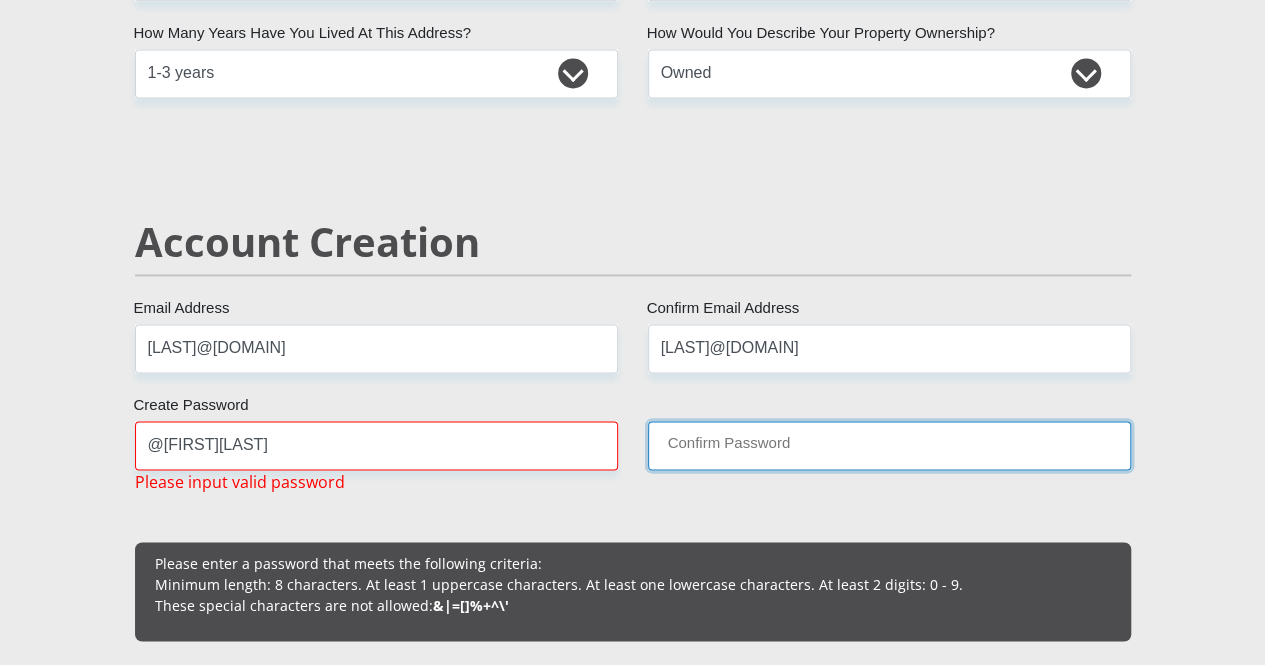scroll, scrollTop: 1400, scrollLeft: 0, axis: vertical 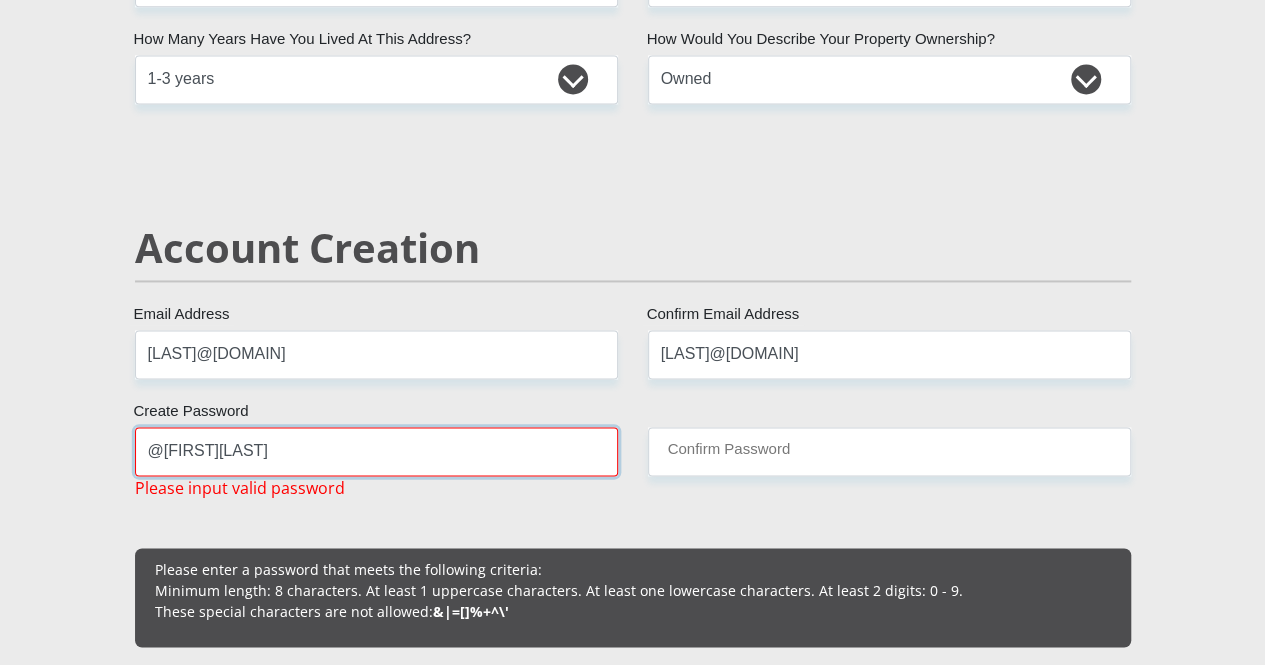 click on "@[FIRST][LAST]" at bounding box center (376, 451) 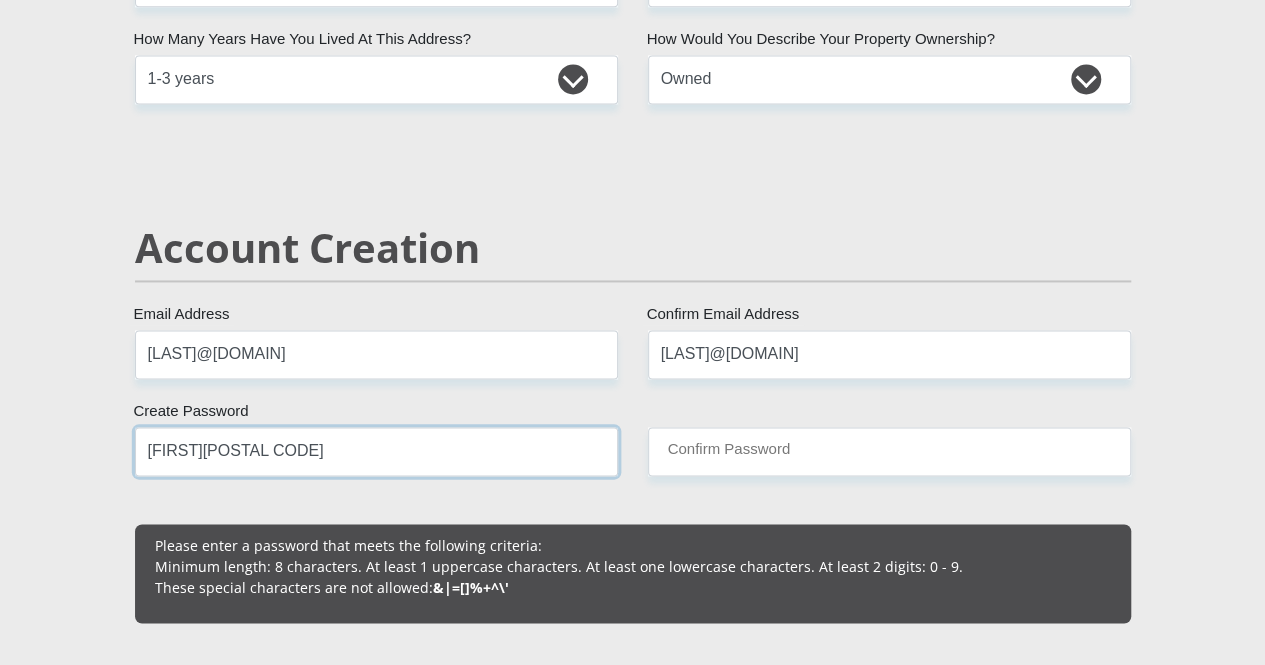 type on "[FIRST][POSTAL CODE]" 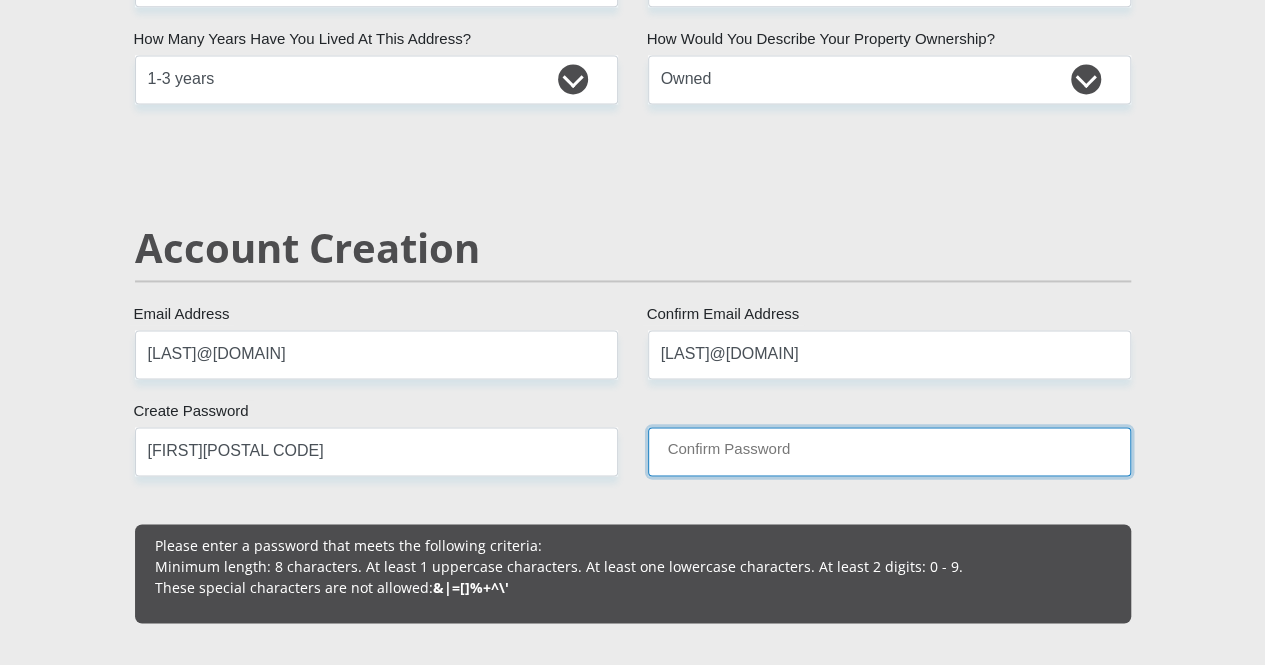 click on "Confirm Password" at bounding box center (889, 451) 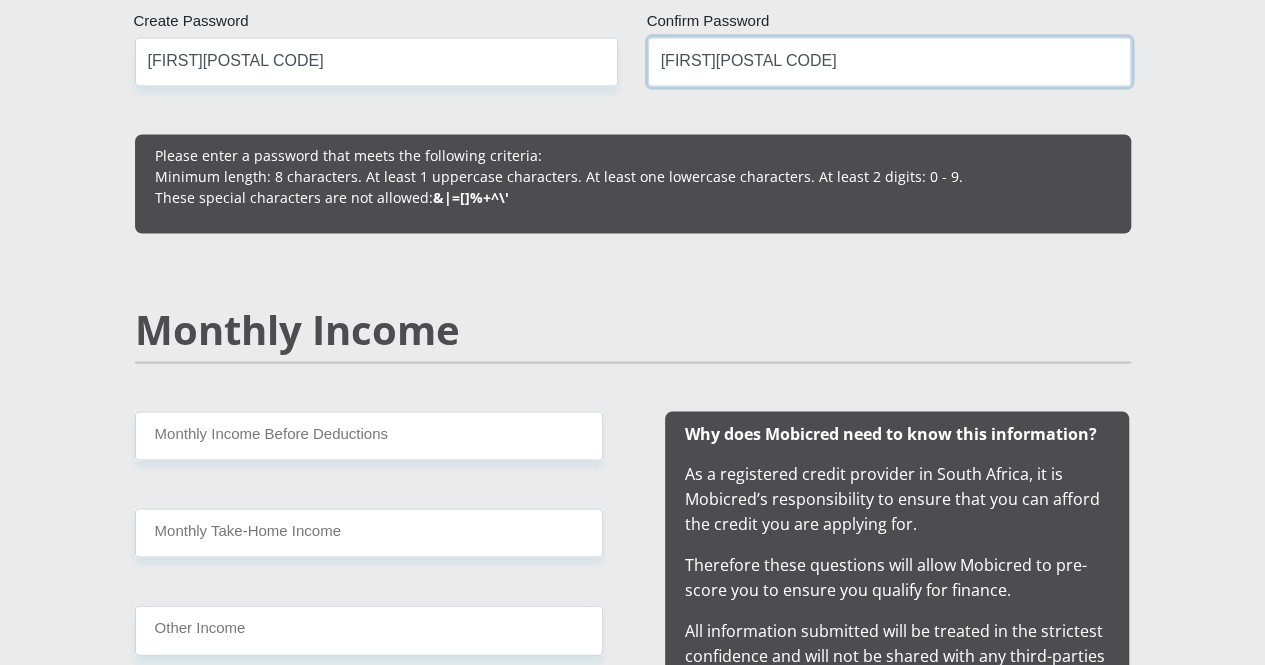 scroll, scrollTop: 1800, scrollLeft: 0, axis: vertical 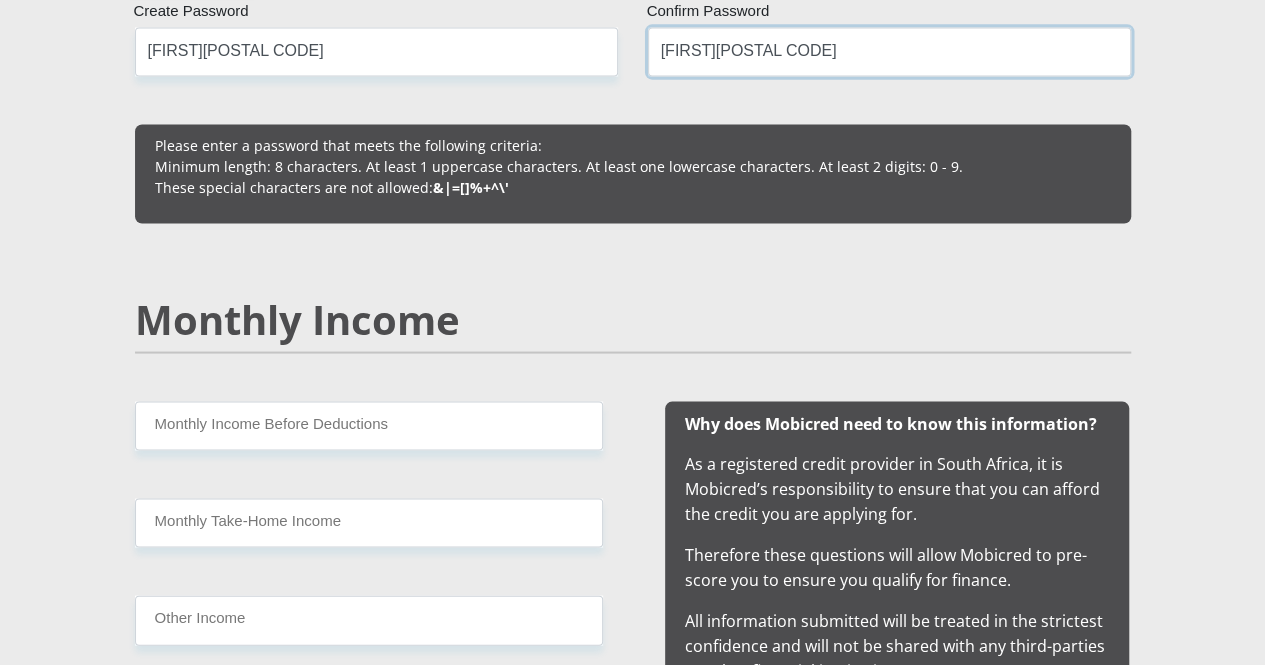 type on "[FIRST][POSTAL CODE]" 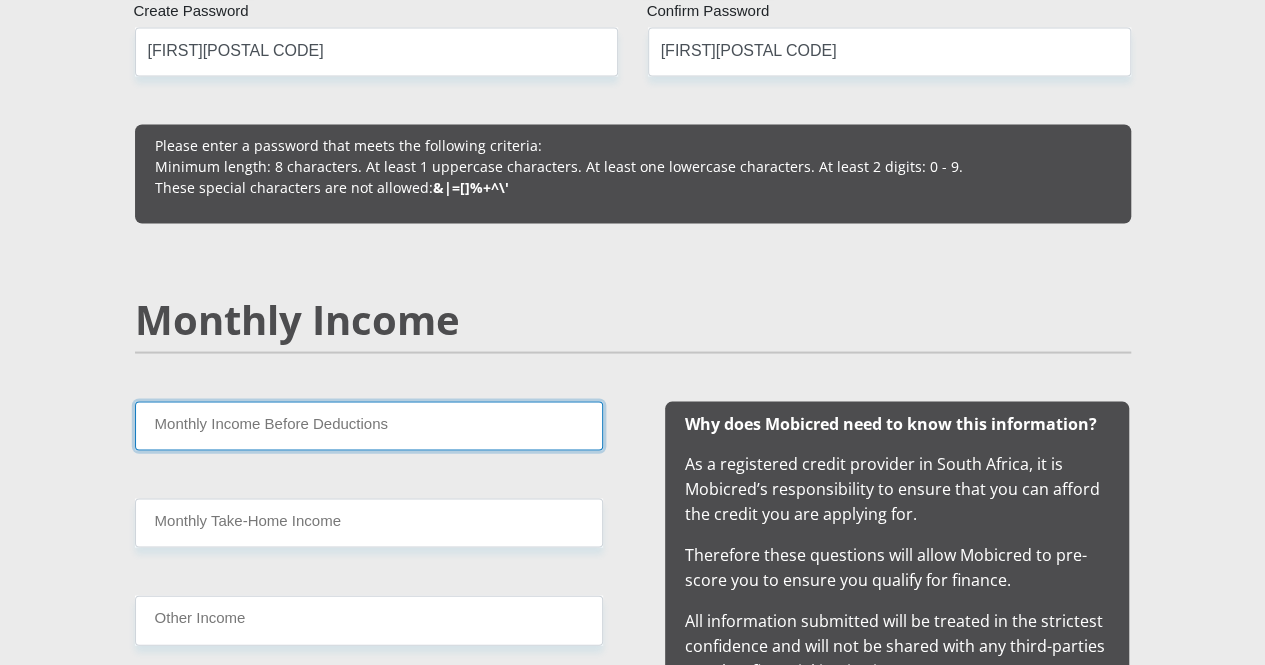 click on "Monthly Income Before Deductions" at bounding box center [369, 425] 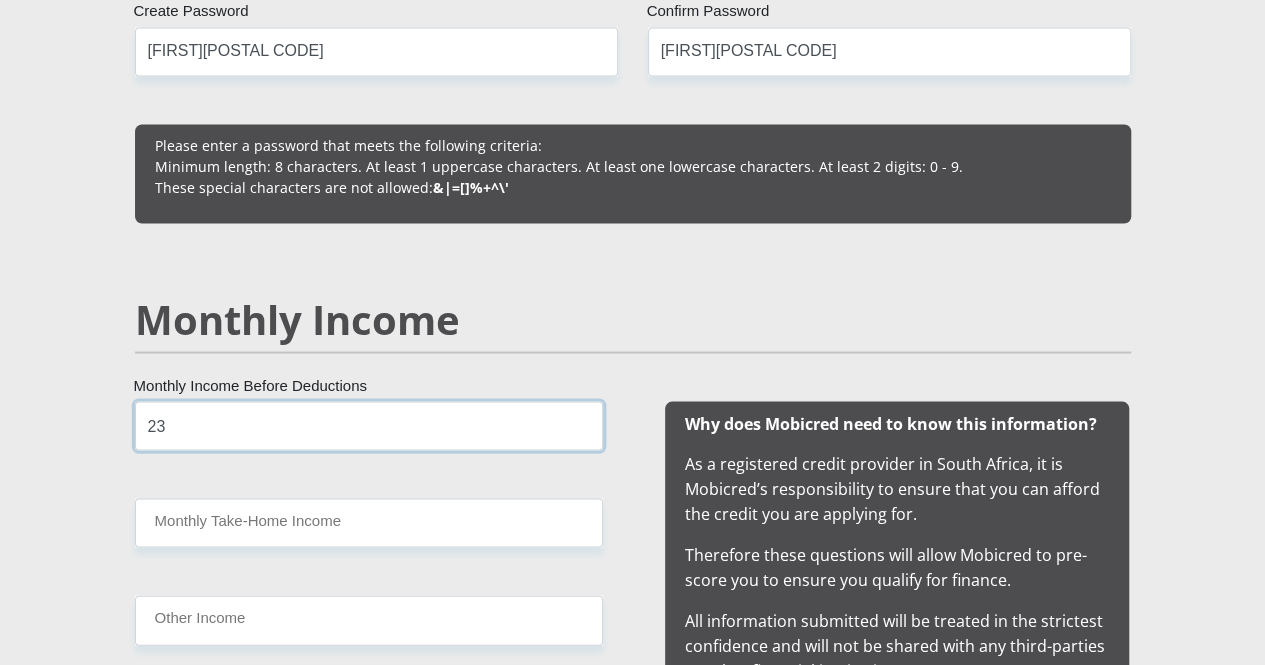 type on "2" 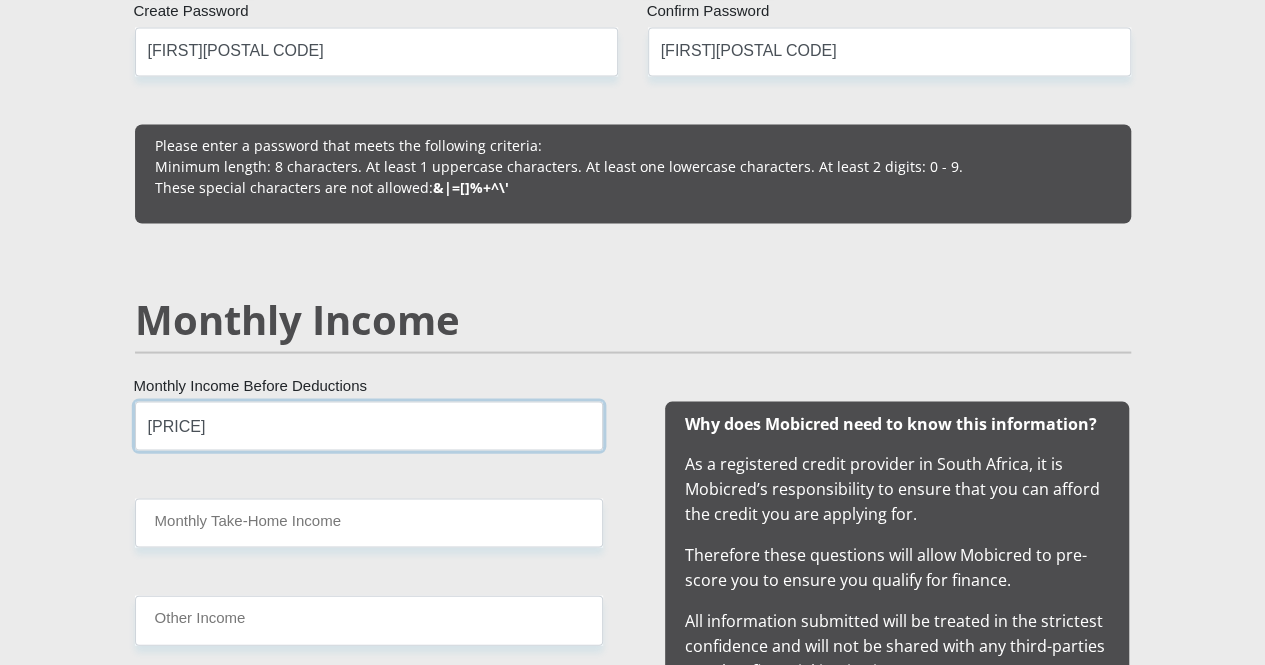 click on "[PRICE]" at bounding box center [369, 425] 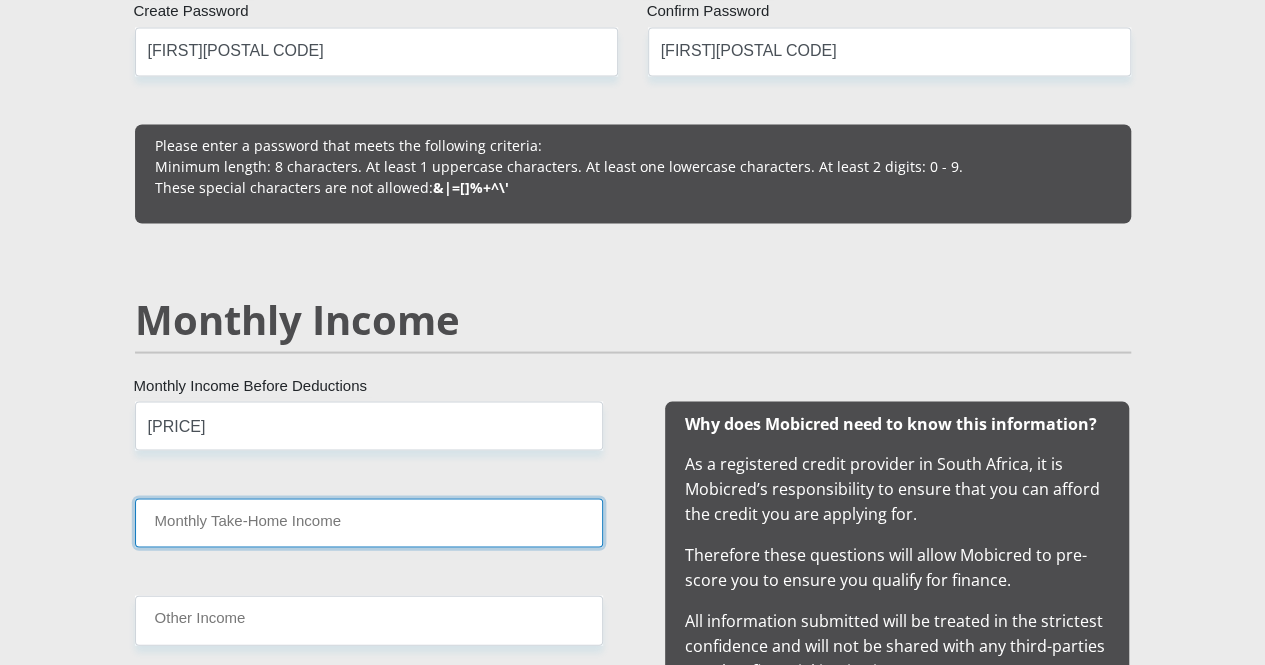 click on "Monthly Take-Home Income" at bounding box center (369, 522) 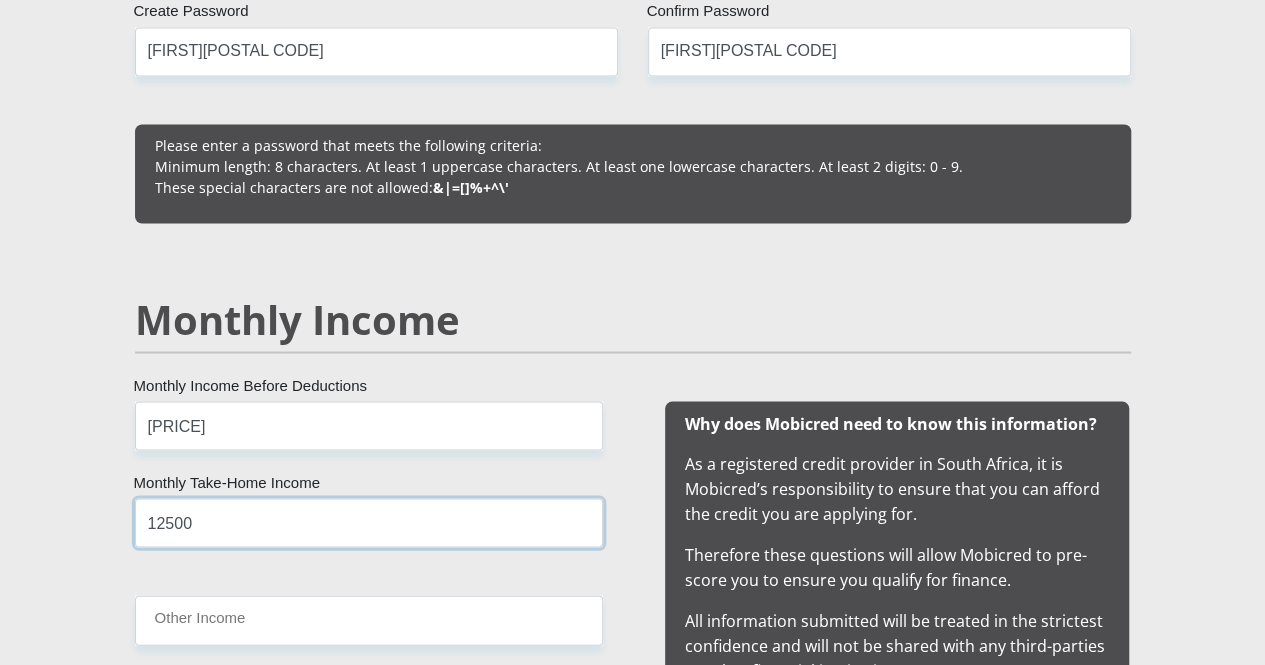 type on "12500" 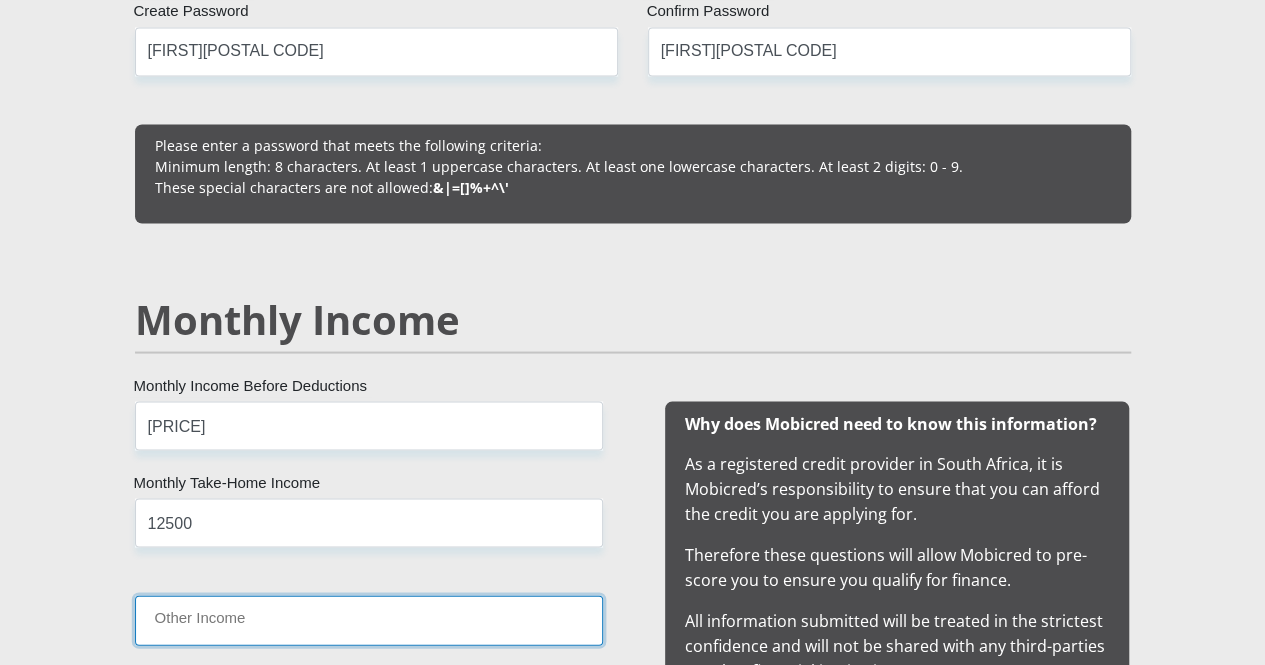 click on "Other Income" at bounding box center (369, 619) 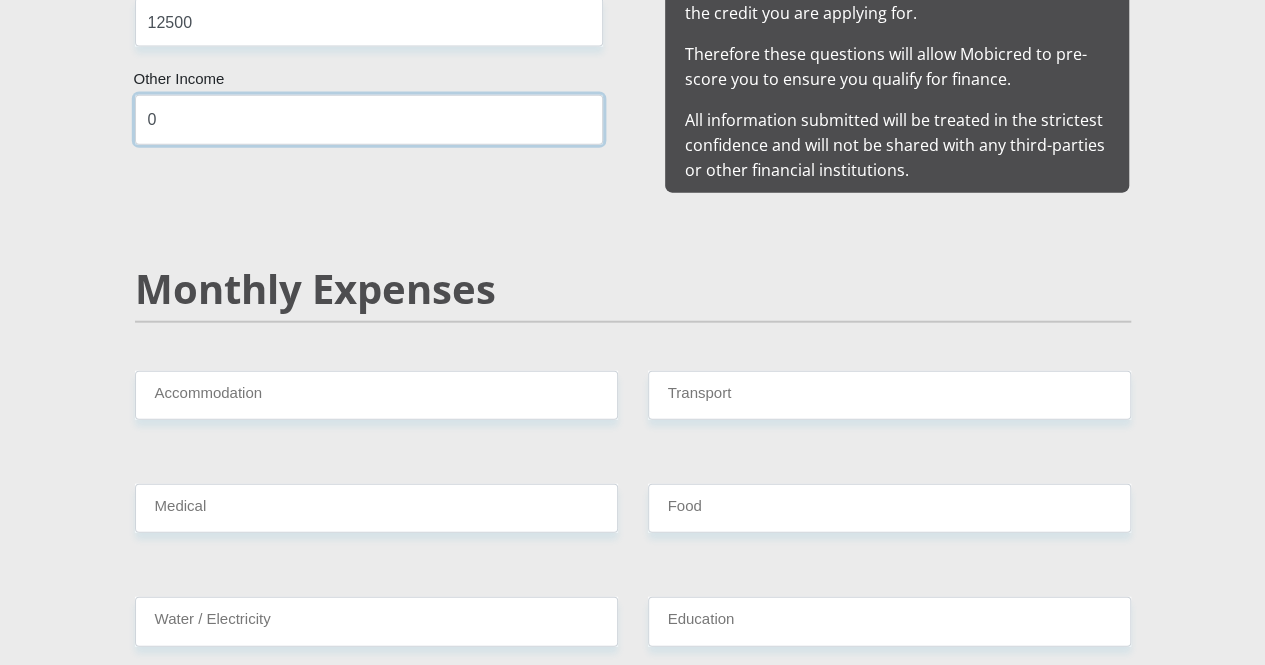 scroll, scrollTop: 2400, scrollLeft: 0, axis: vertical 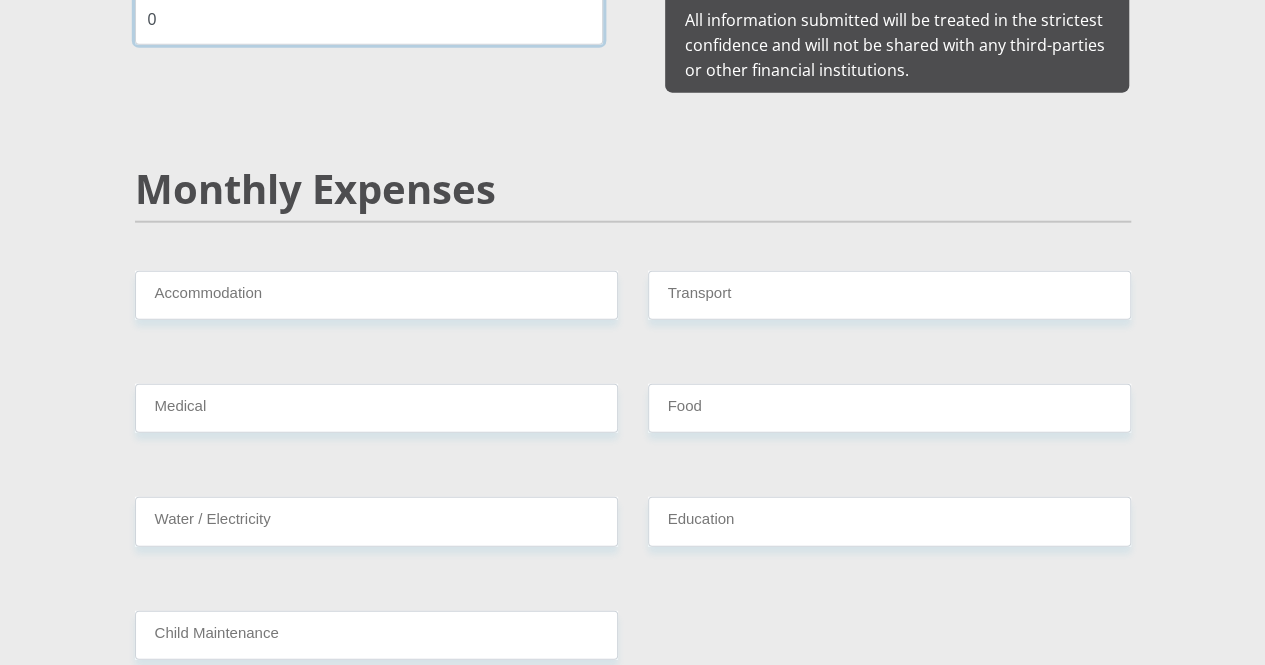 type on "0" 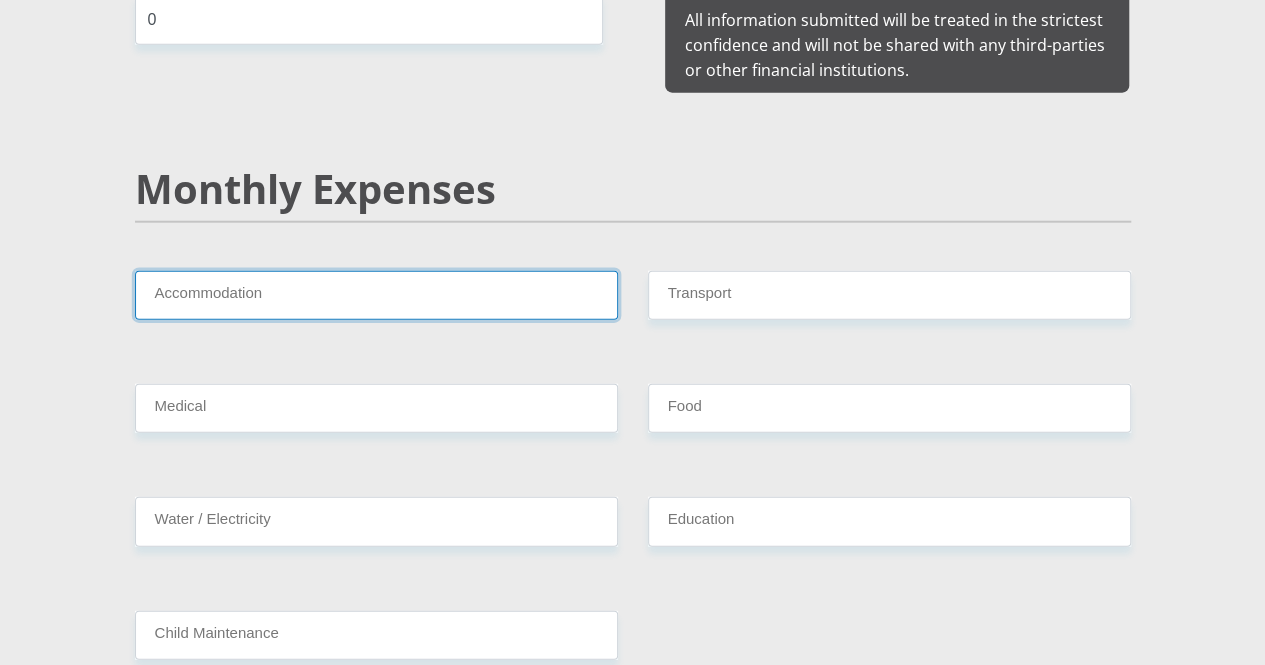 click on "Accommodation" at bounding box center [376, 295] 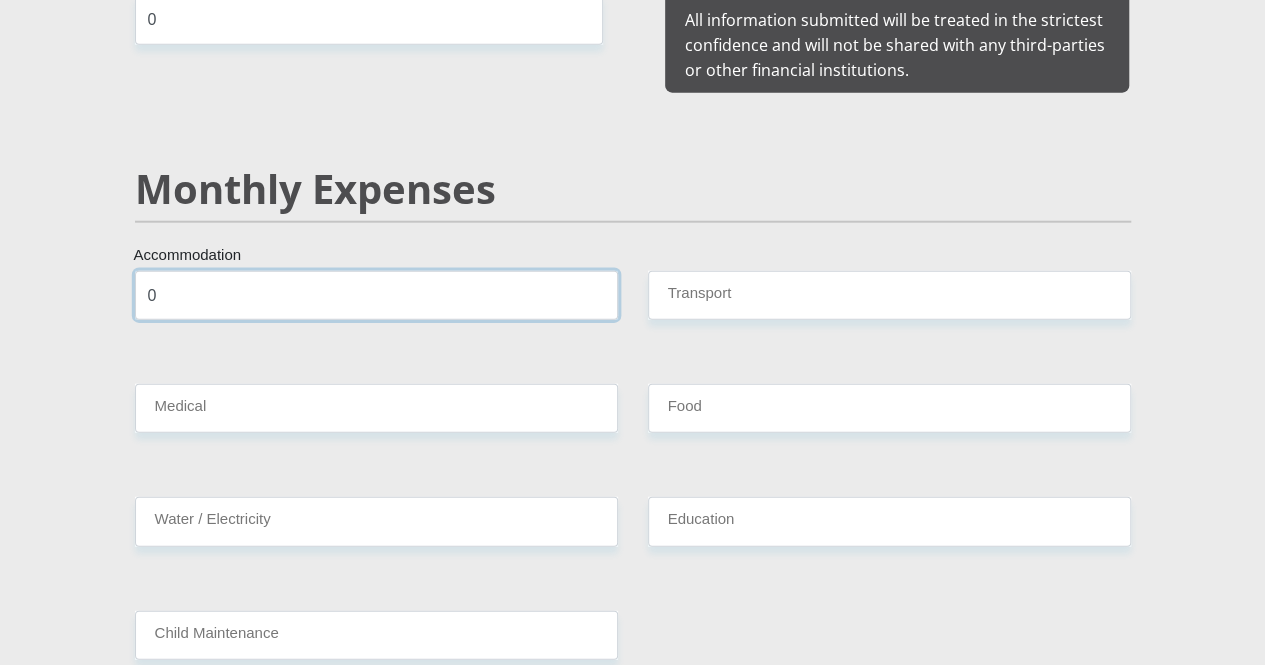 type on "0" 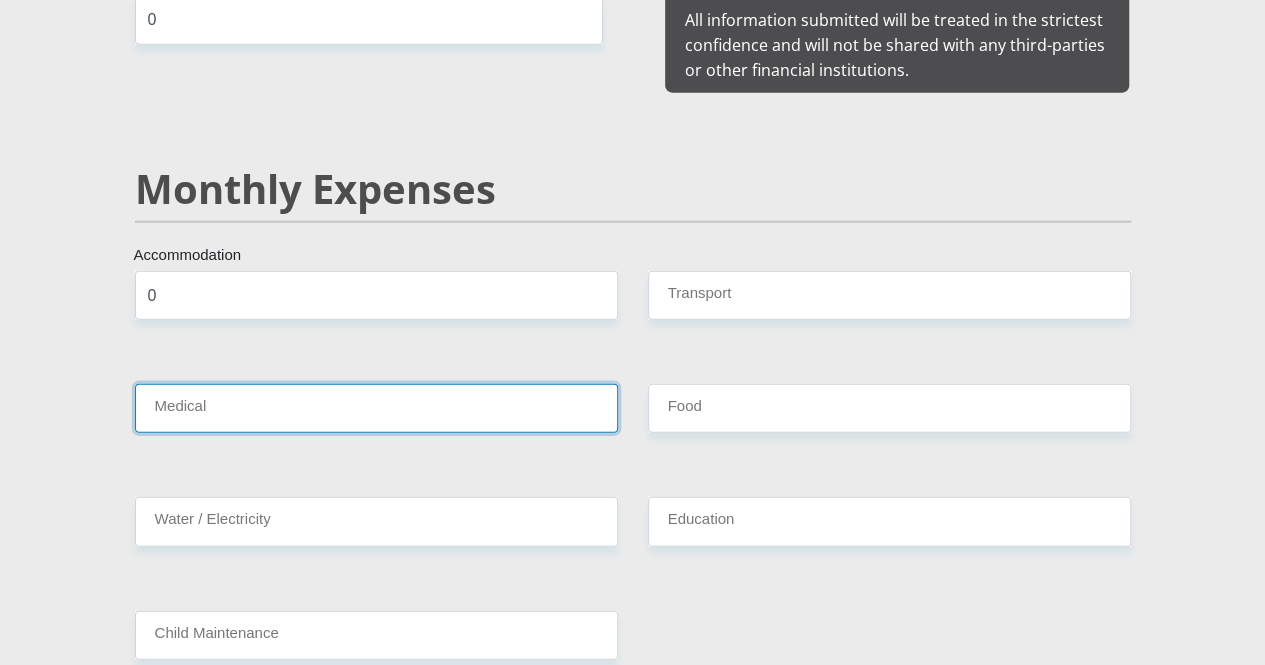 click on "Medical" at bounding box center (376, 408) 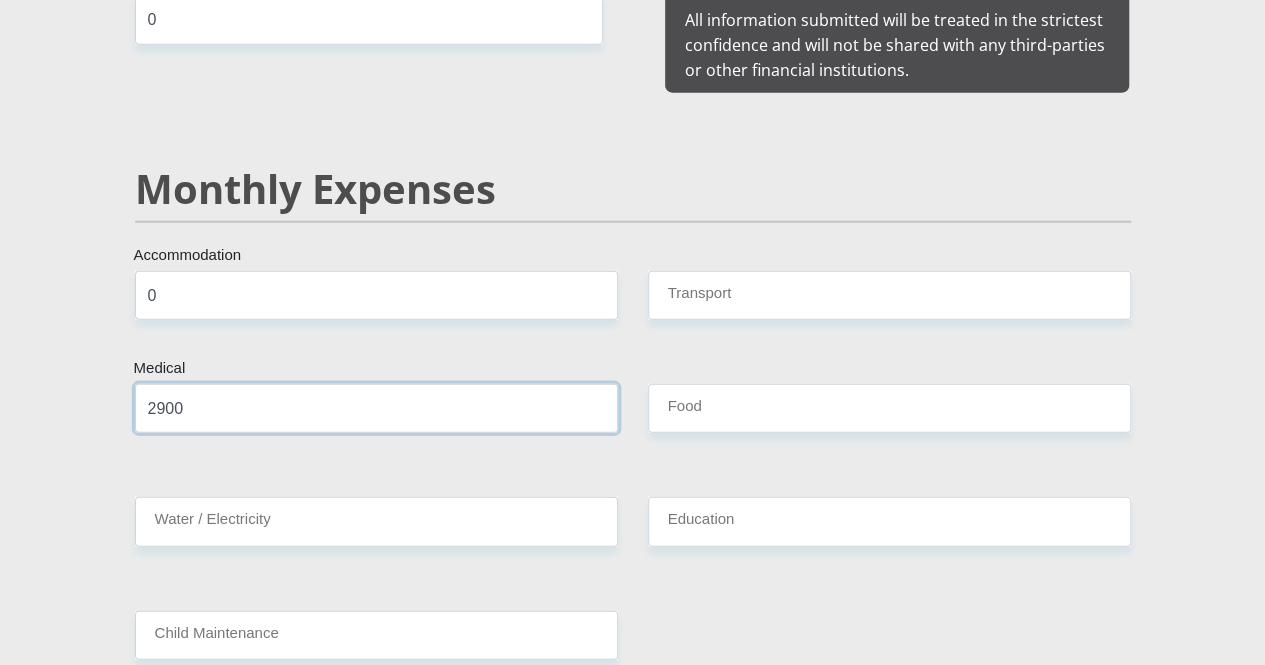 type on "2900" 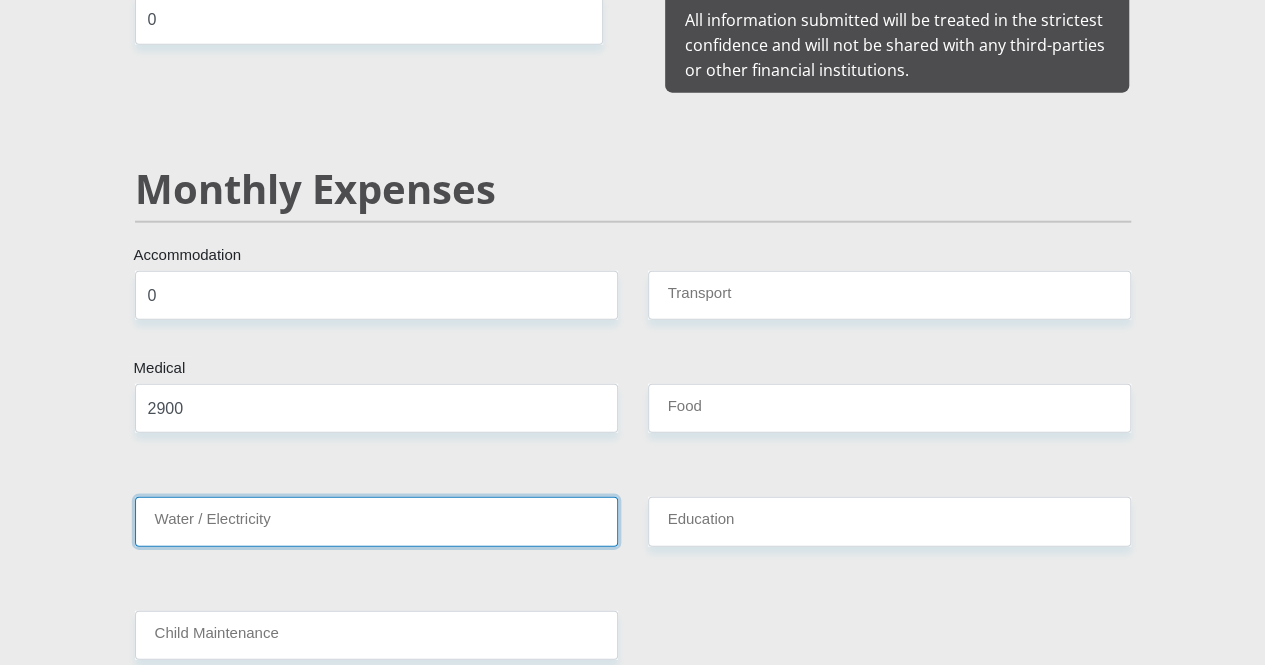 click on "Water / Electricity" at bounding box center [376, 521] 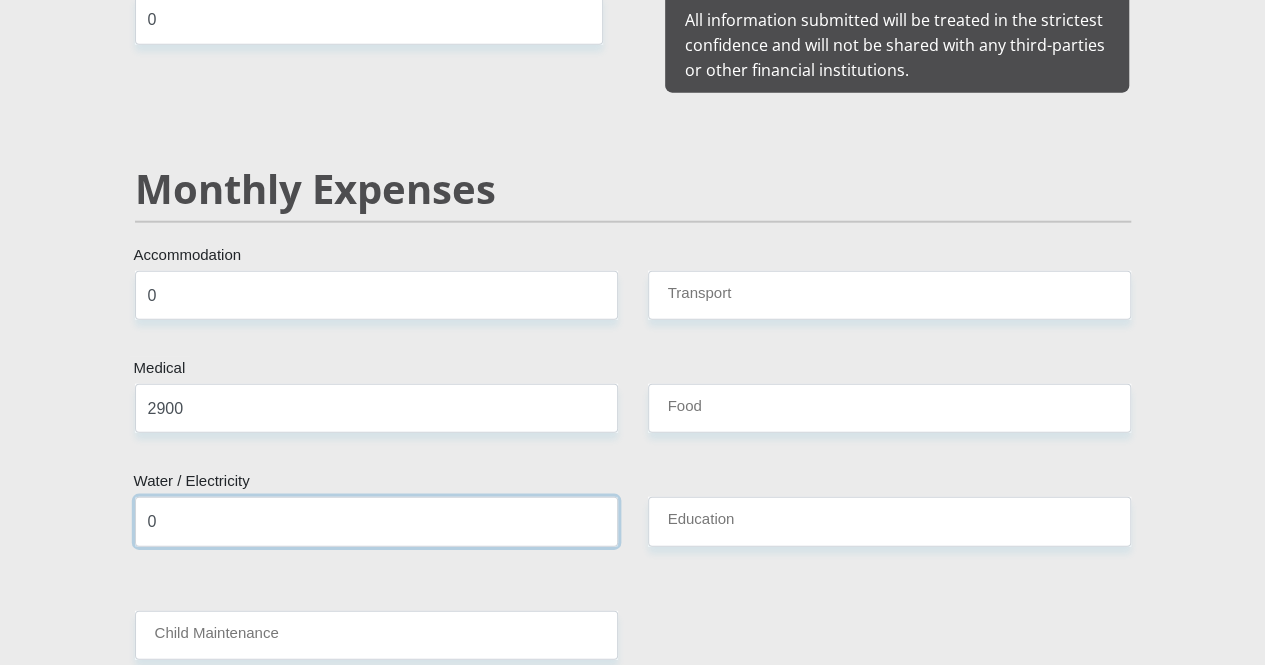 type on "0" 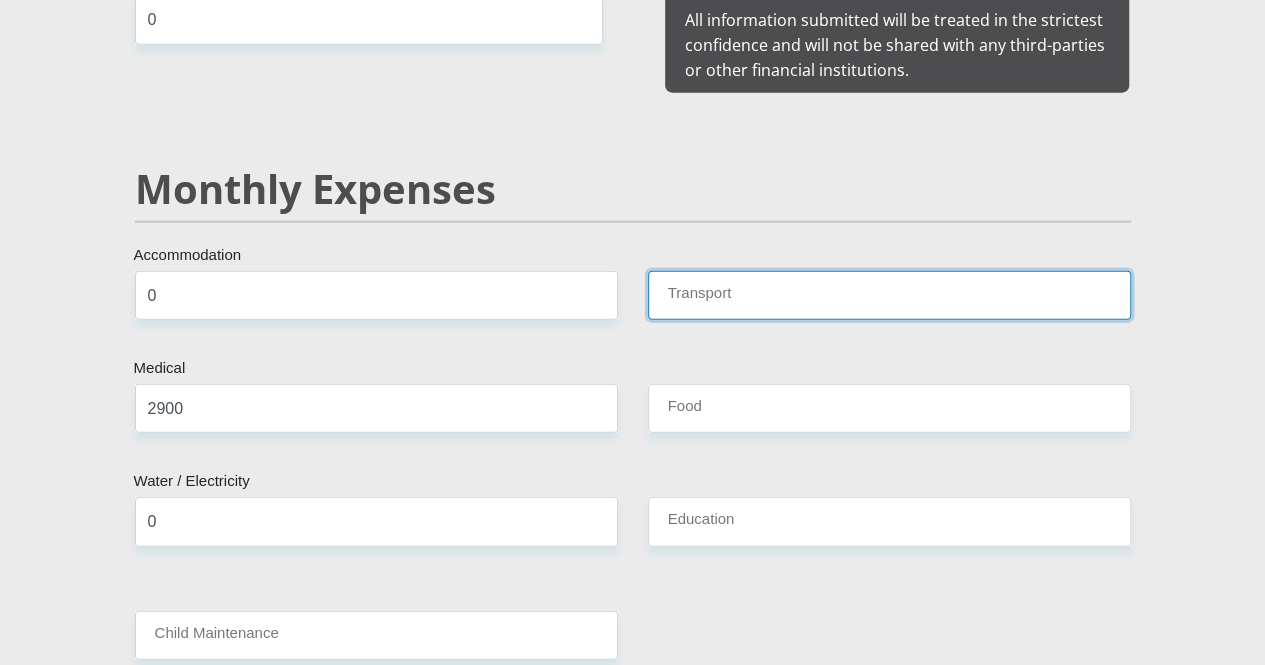 click on "Transport" at bounding box center [889, 295] 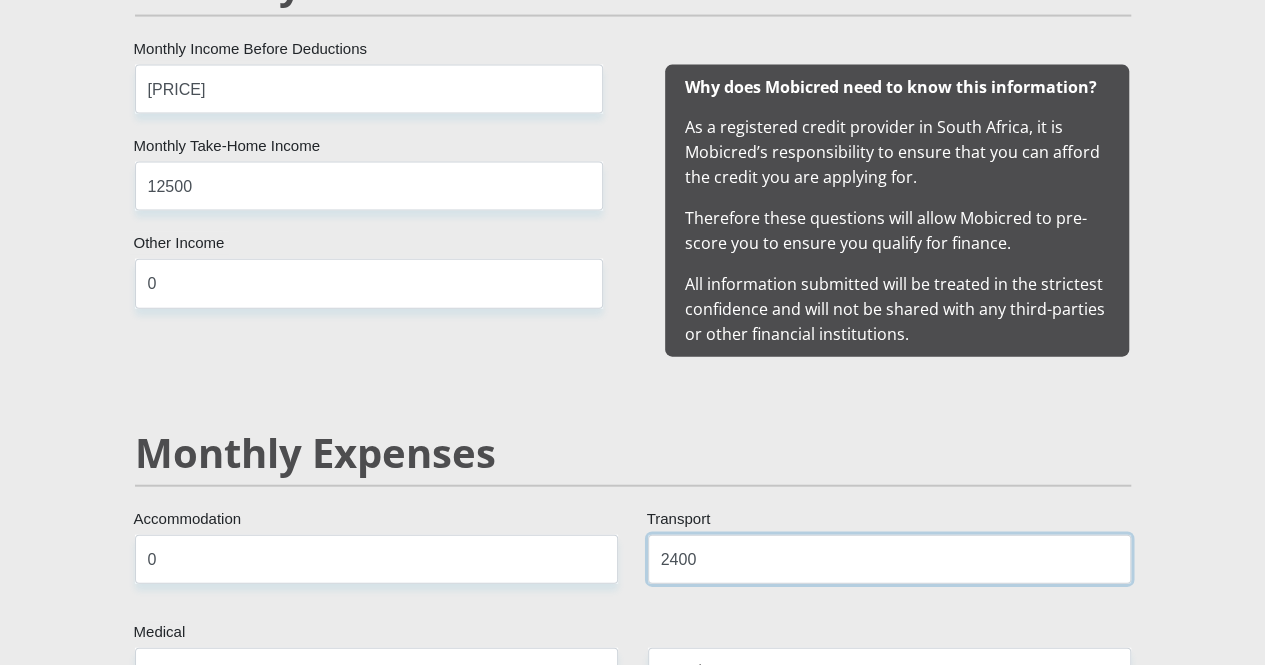 scroll, scrollTop: 2200, scrollLeft: 0, axis: vertical 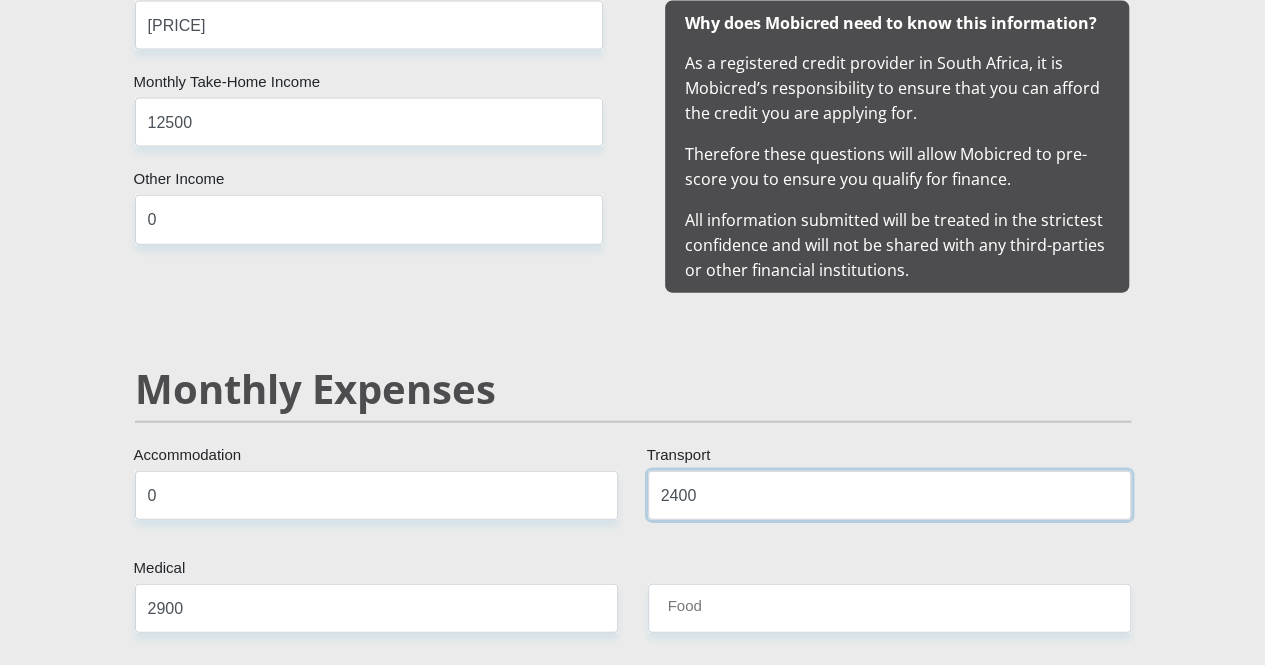 type on "2400" 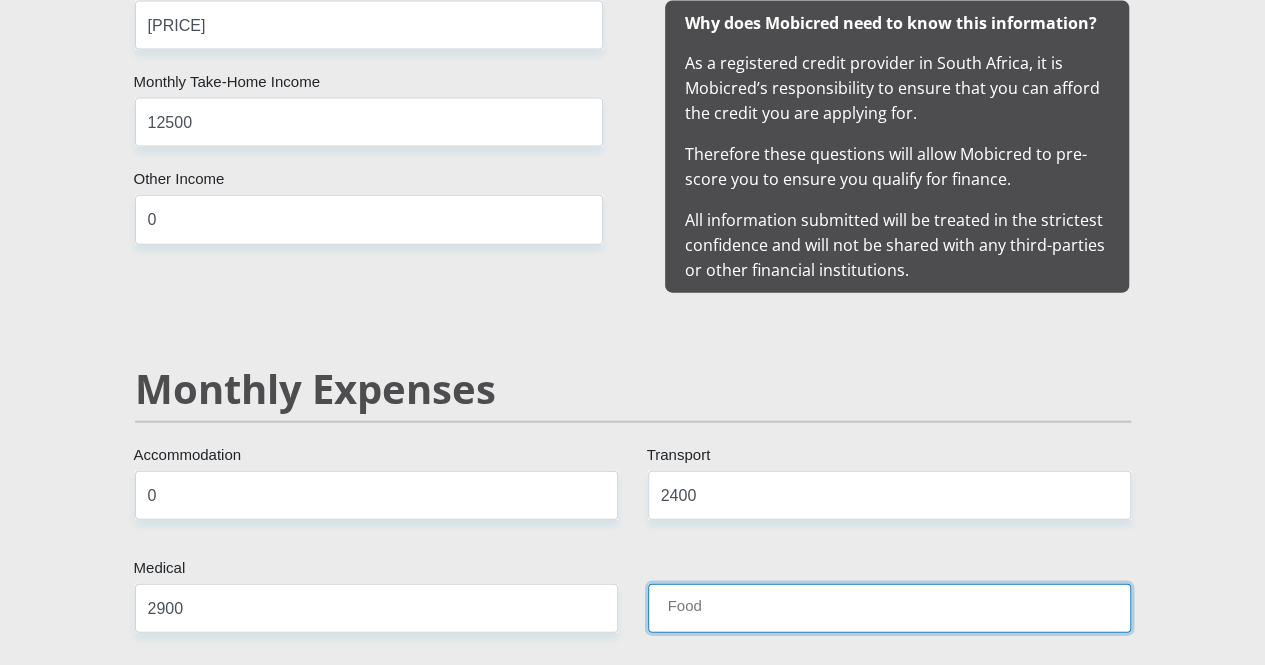 click on "Food" at bounding box center [889, 608] 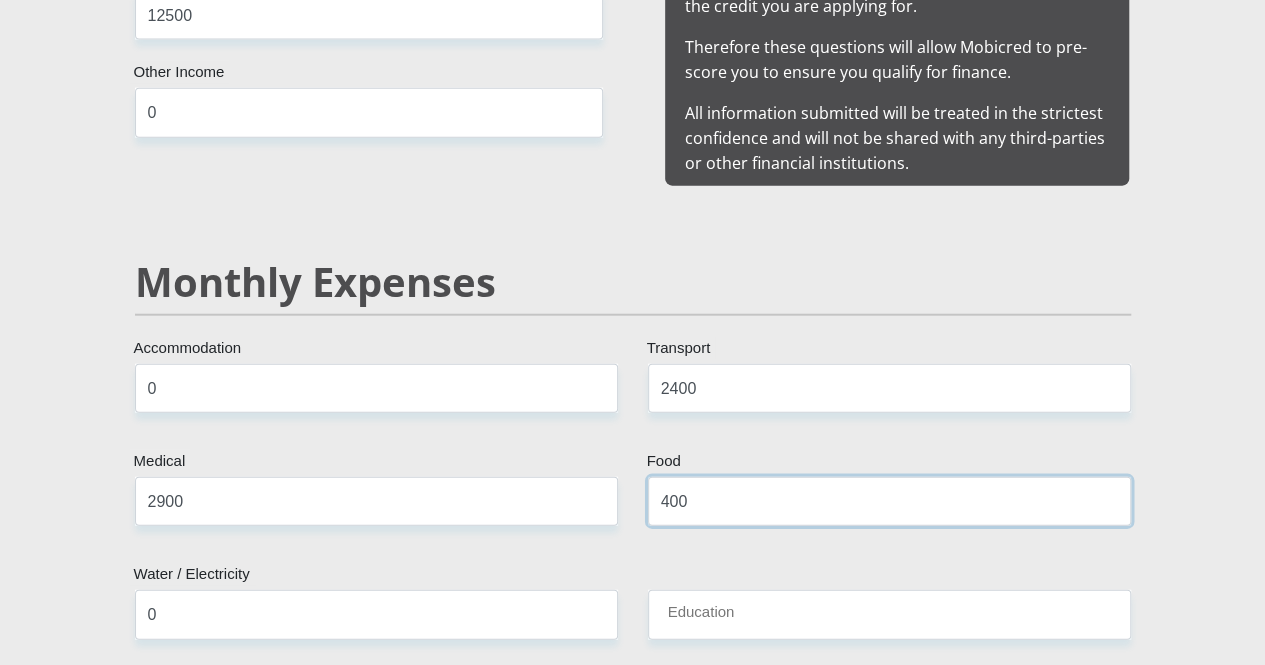 scroll, scrollTop: 2400, scrollLeft: 0, axis: vertical 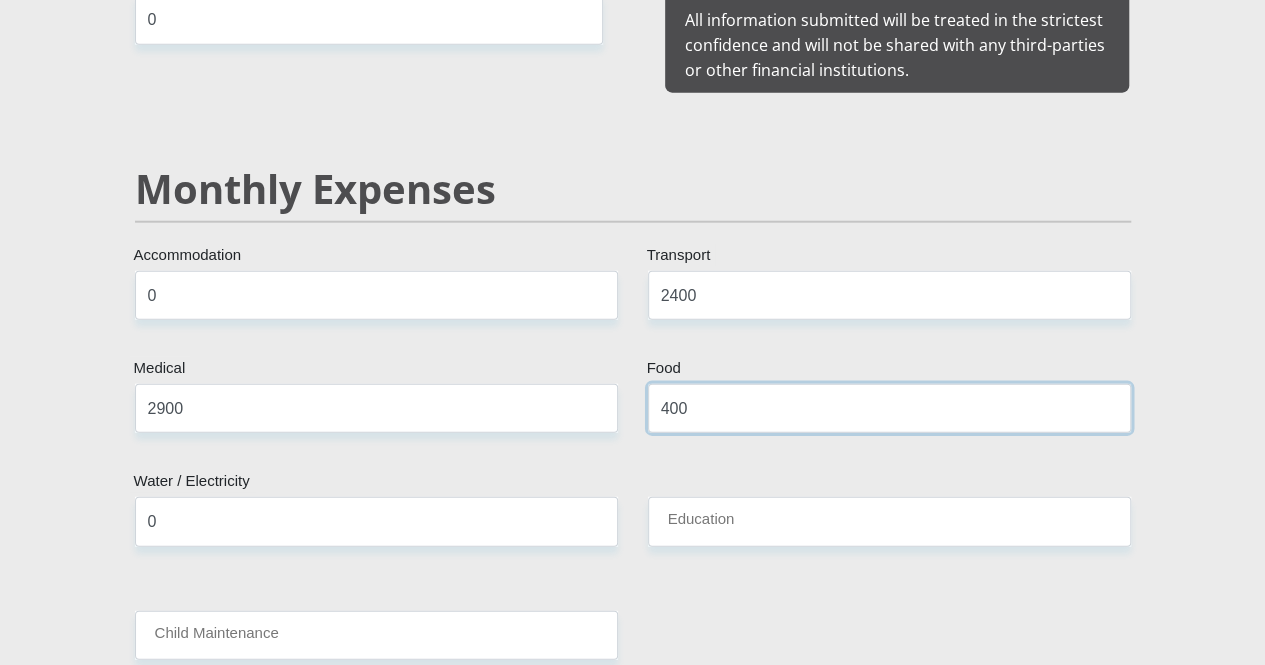 type on "400" 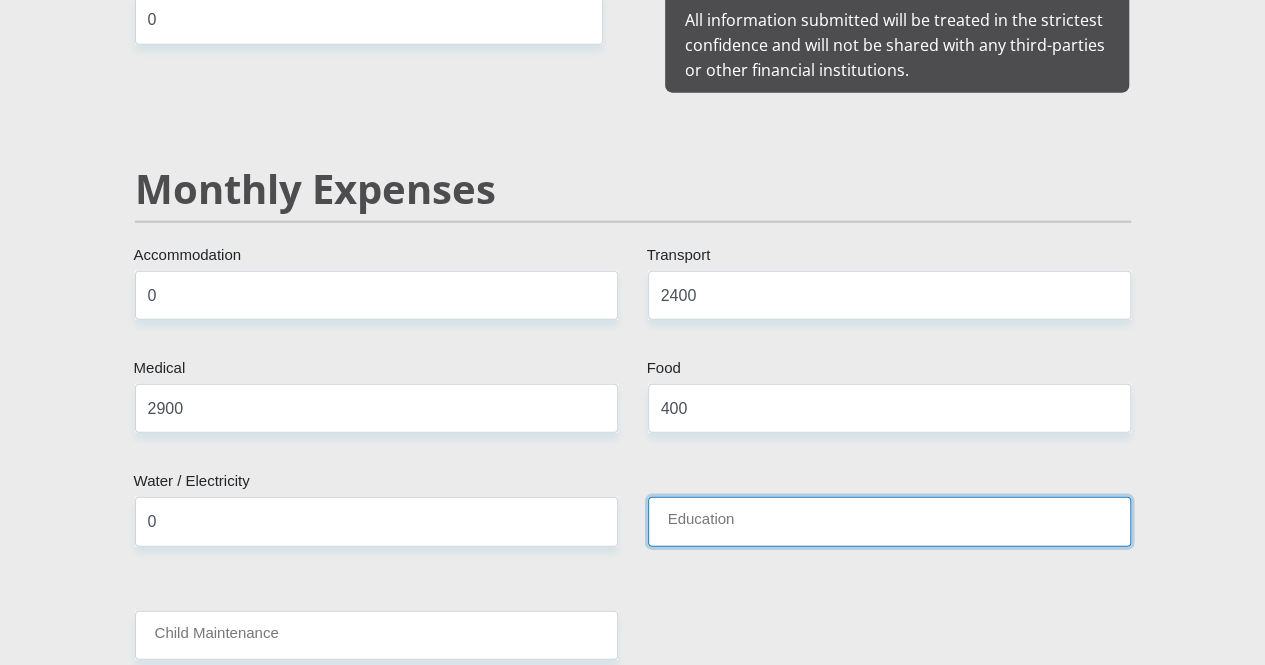 click on "Education" at bounding box center (889, 521) 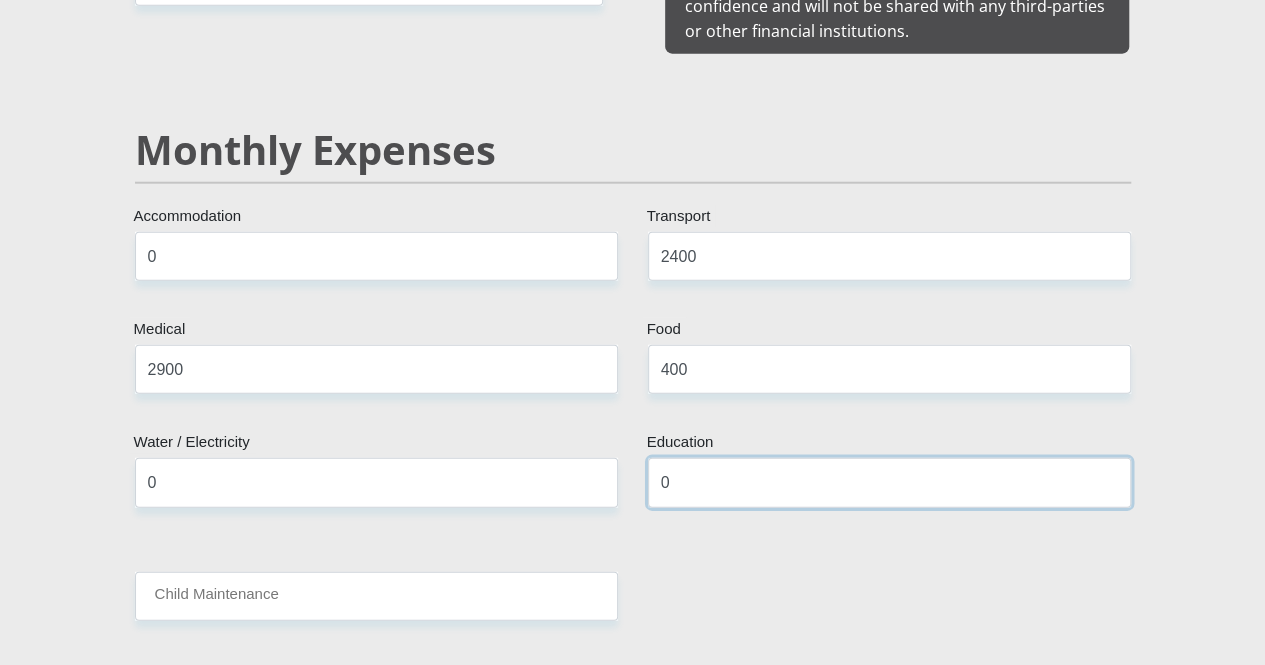 scroll, scrollTop: 2500, scrollLeft: 0, axis: vertical 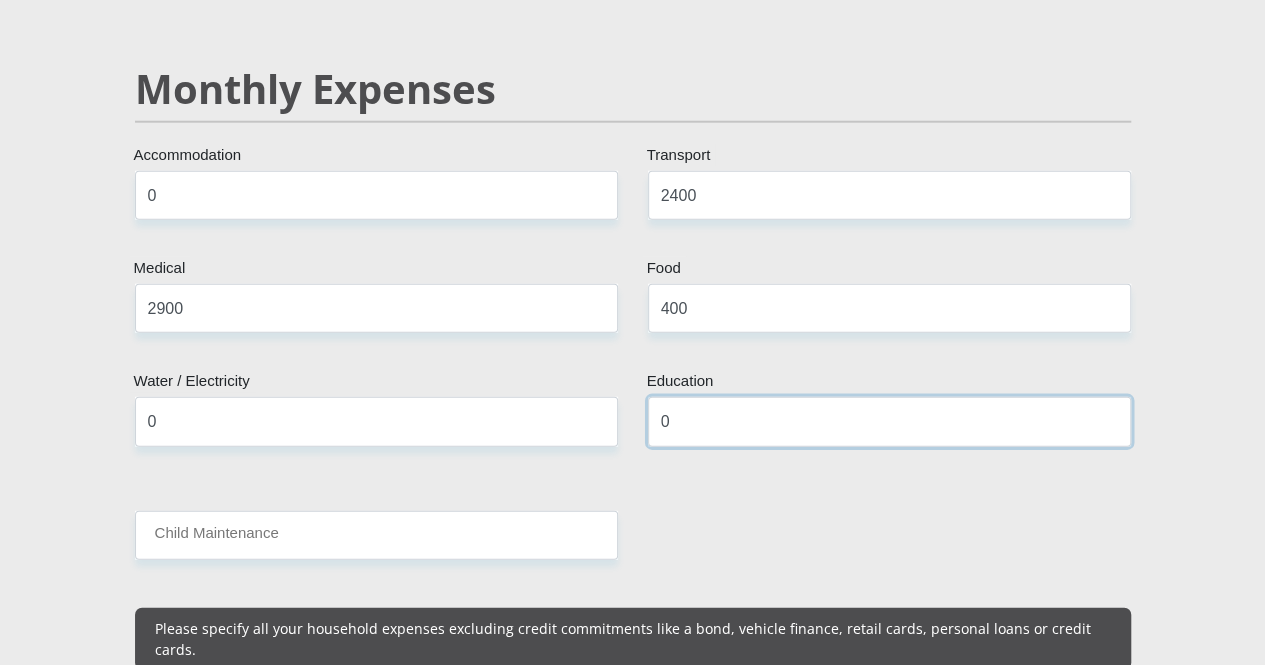 type on "0" 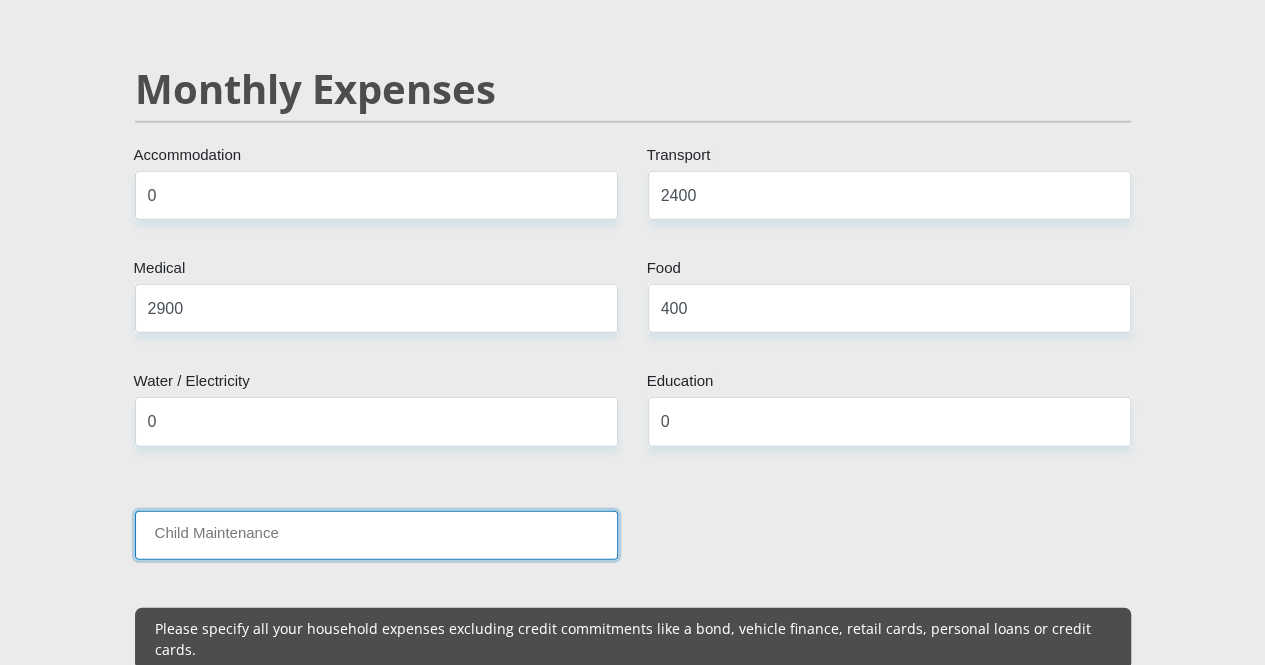 click on "Child Maintenance" at bounding box center [376, 535] 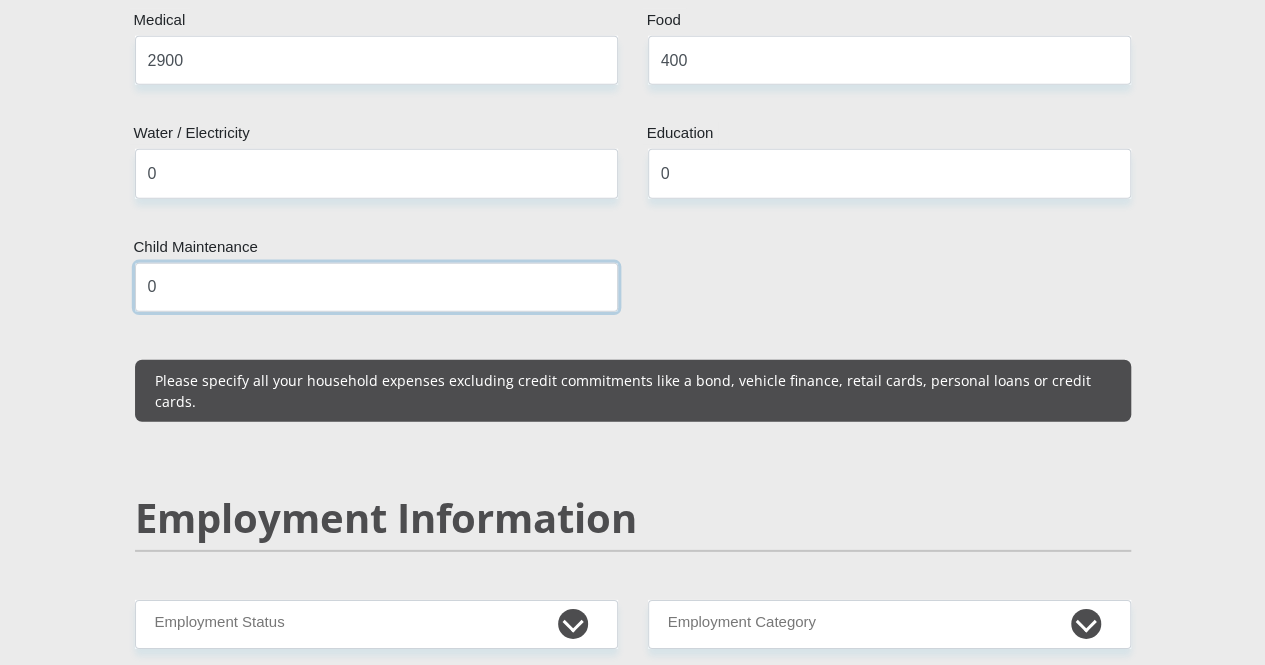 scroll, scrollTop: 2900, scrollLeft: 0, axis: vertical 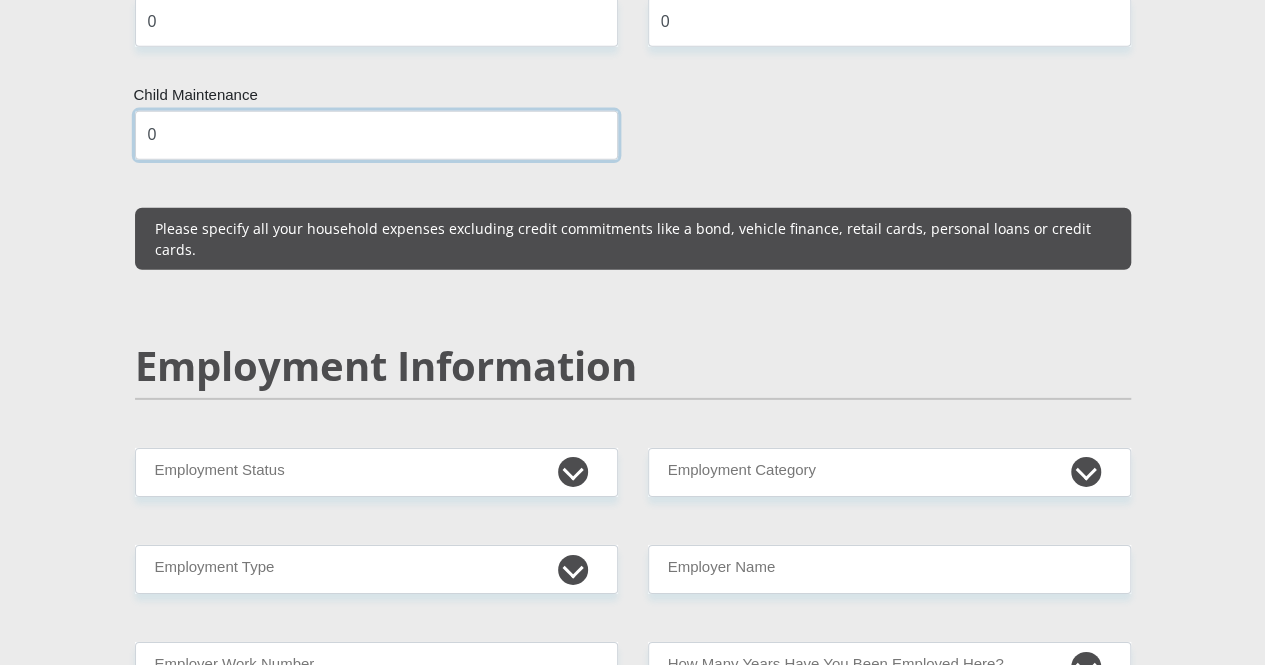 type on "0" 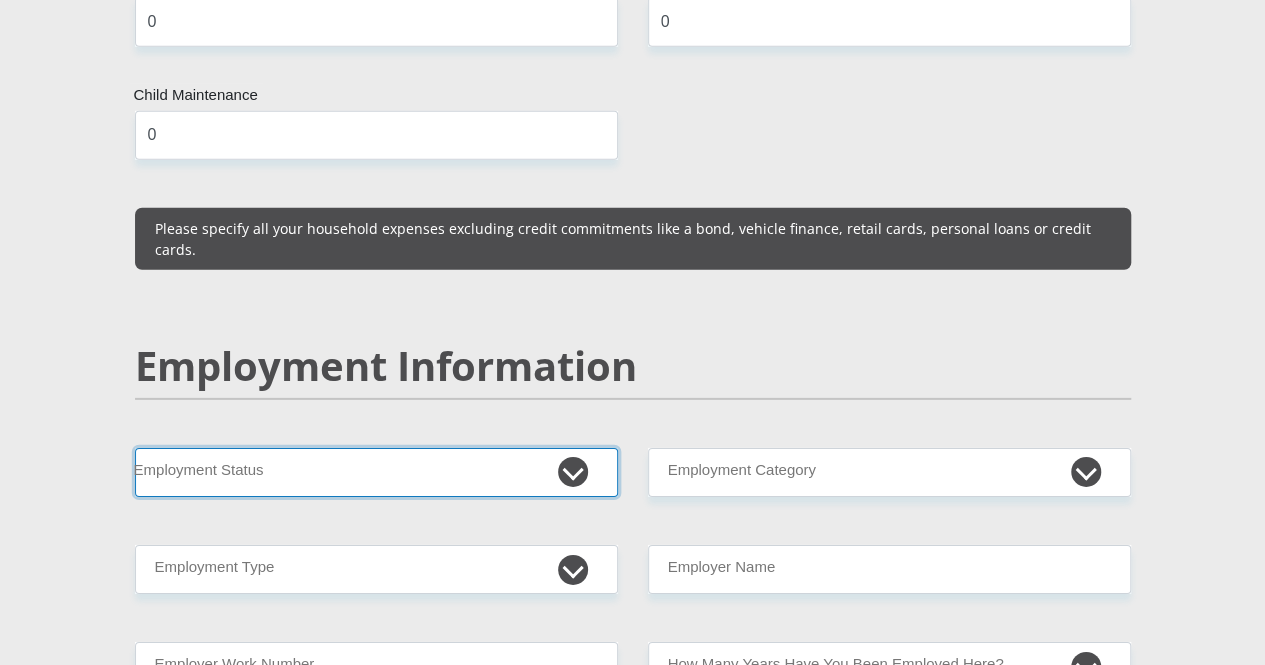 click on "Permanent/Full-time
Part-time/Casual
Contract Worker
Self-Employed
Housewife
Retired
Student
Medically Boarded
Disability
Unemployed" at bounding box center (376, 472) 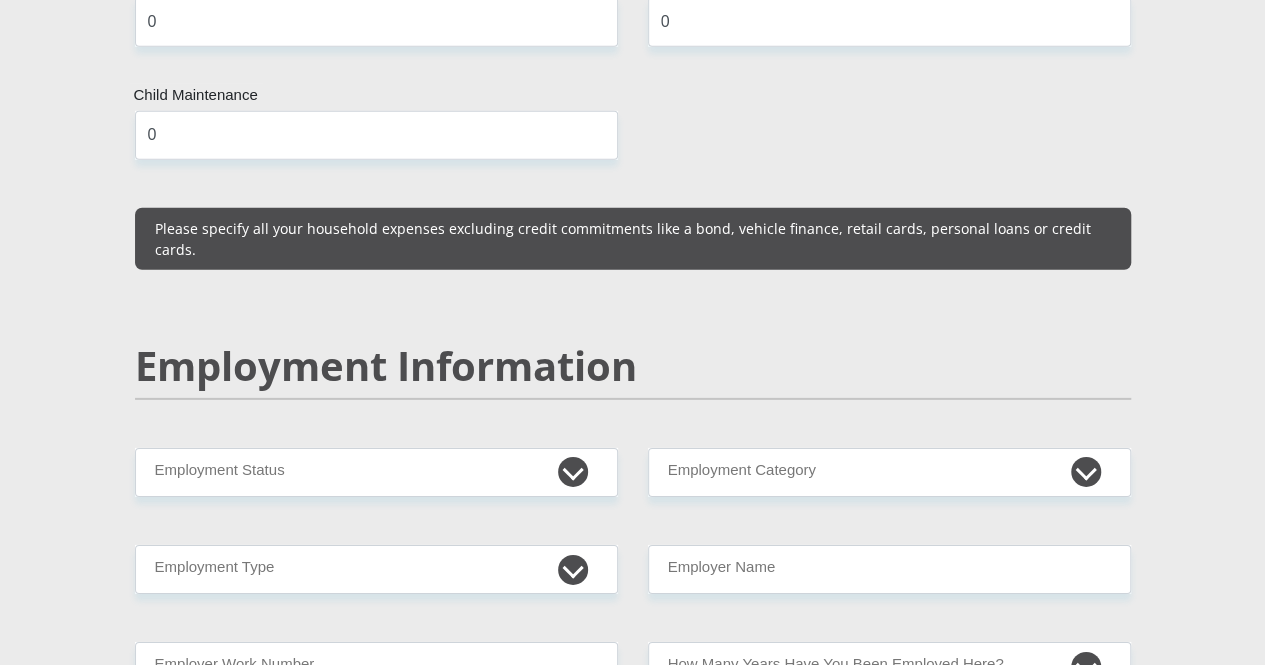 click on "Personal Details
Mr
Ms
Mrs
Dr
Other
Title
[FIRST]
First Name
[LAST]
Surname
[ID NUMBER]
South African ID Number
Please input valid ID number
[COUNTRY]
[COUNTRY]
[COUNTRY]
[COUNTRY]
[COUNTRY]
[COUNTRY]
[COUNTRY]
[COUNTRY]
[COUNTRY]  [COUNTRY]" at bounding box center [633, 406] 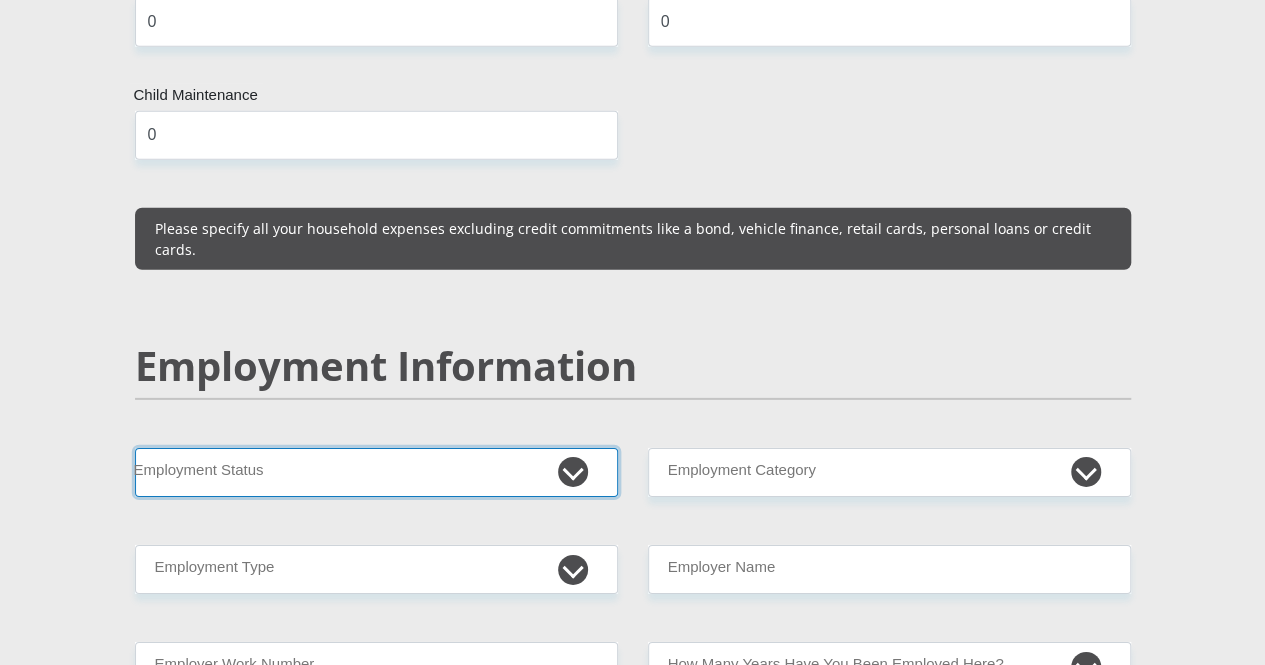 click on "Permanent/Full-time
Part-time/Casual
Contract Worker
Self-Employed
Housewife
Retired
Student
Medically Boarded
Disability
Unemployed" at bounding box center (376, 472) 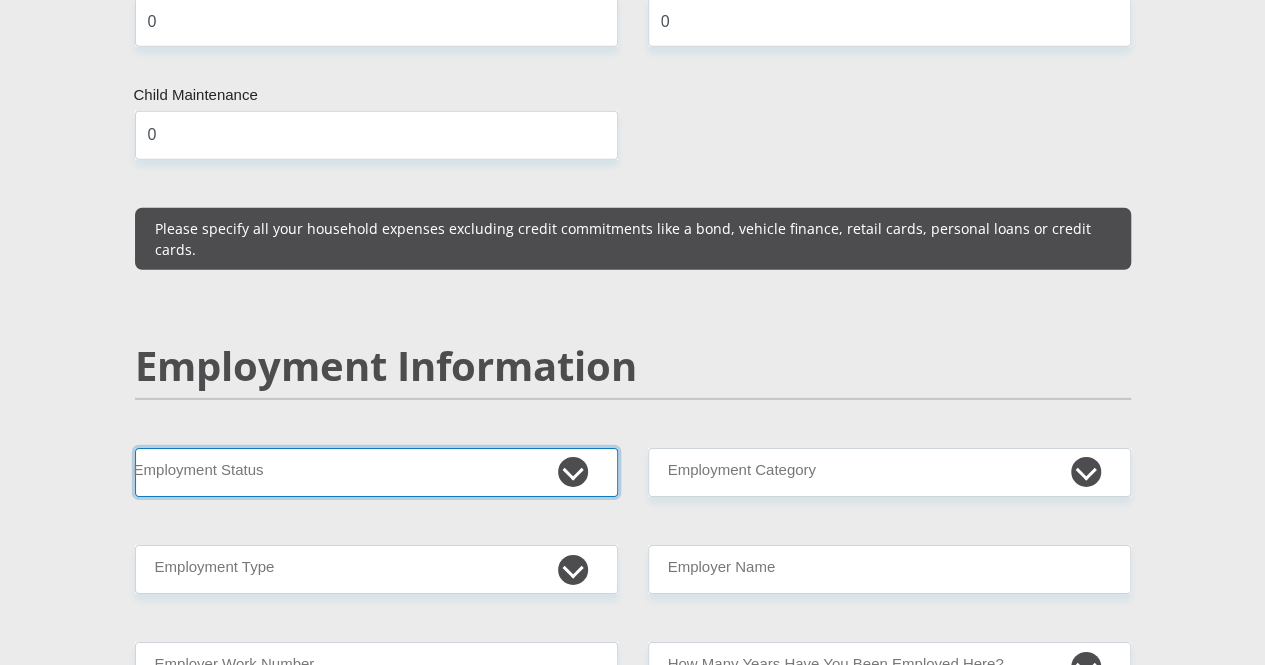 select on "1" 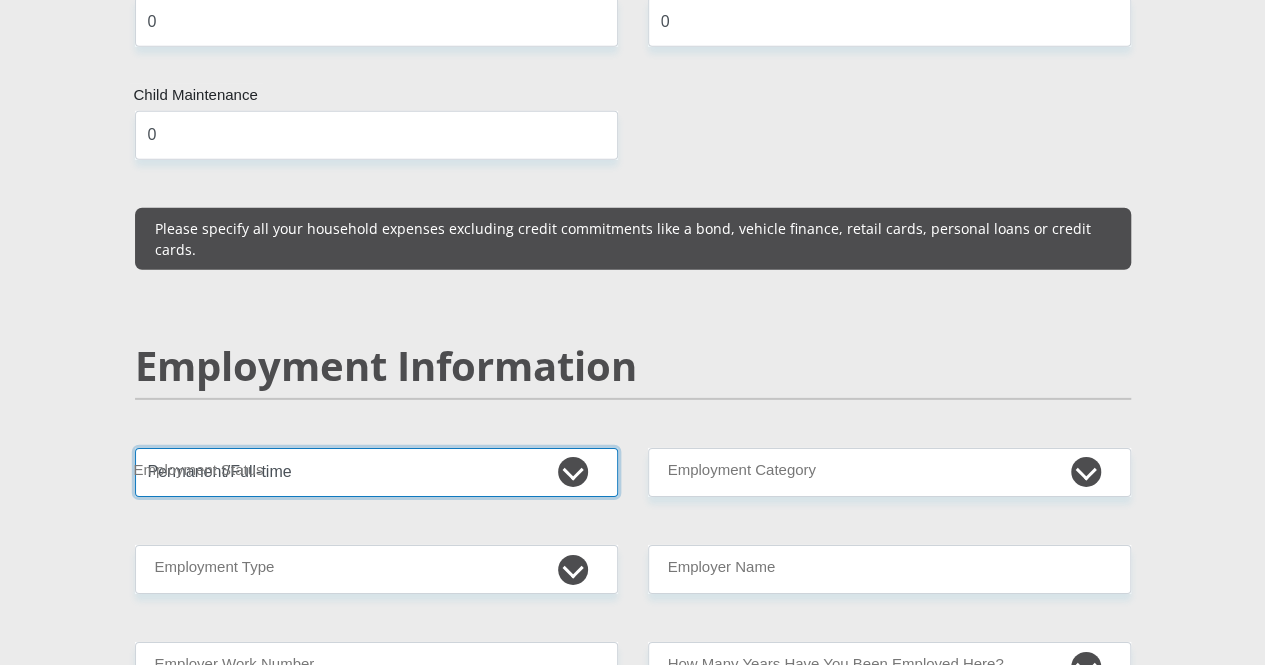 click on "Permanent/Full-time
Part-time/Casual
Contract Worker
Self-Employed
Housewife
Retired
Student
Medically Boarded
Disability
Unemployed" at bounding box center [376, 472] 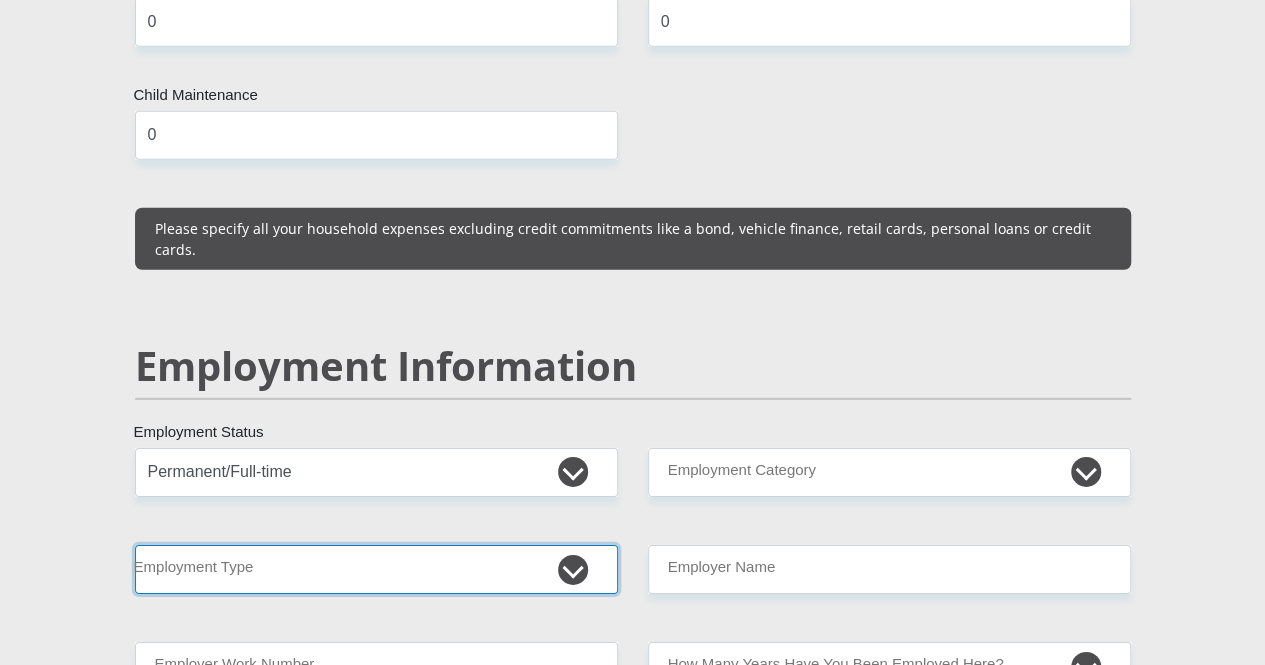 click on "College/Lecturer
Craft Seller
Creative
Driver
Executive
Farmer
Forces - Non Commissioned
Forces - Officer
Hawker
Housewife
Labourer
Licenced Professional
Manager
Miner
Non Licenced Professional
Office Staff/Clerk
Outside Worker
Pensioner
Permanent Teacher
Production/Manufacturing
Sales
Self-Employed
Semi-Professional Worker
Service Industry  Social Worker  Student" at bounding box center [376, 569] 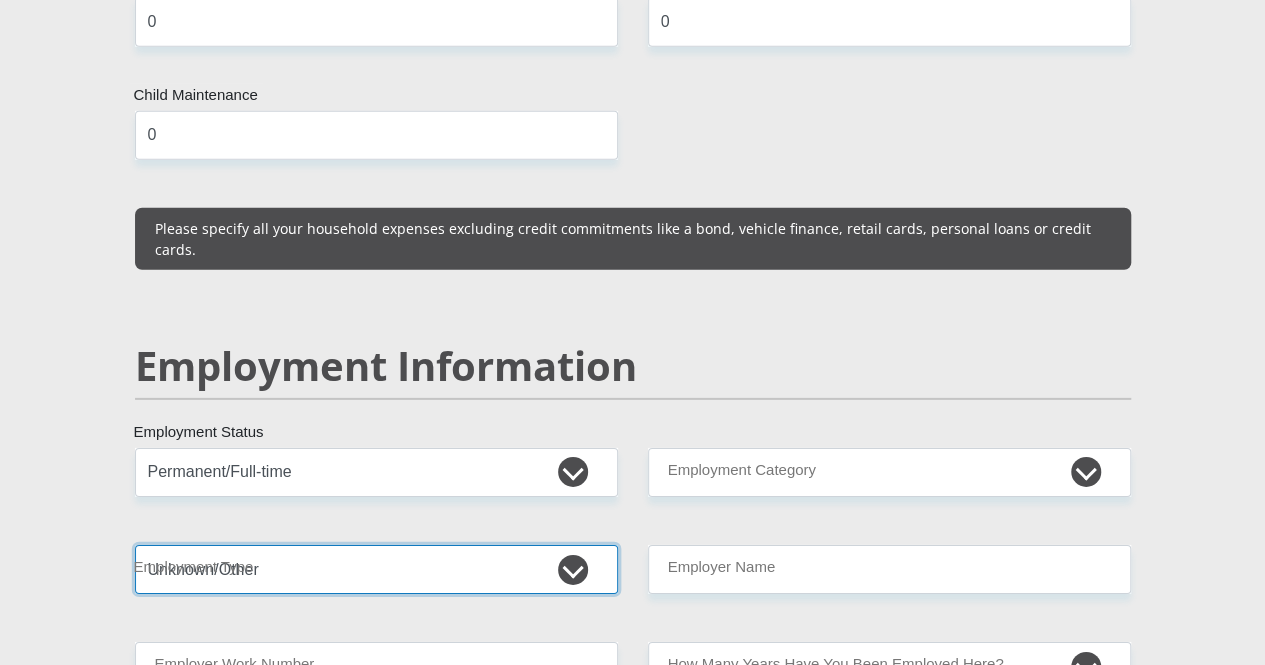 click on "College/Lecturer
Craft Seller
Creative
Driver
Executive
Farmer
Forces - Non Commissioned
Forces - Officer
Hawker
Housewife
Labourer
Licenced Professional
Manager
Miner
Non Licenced Professional
Office Staff/Clerk
Outside Worker
Pensioner
Permanent Teacher
Production/Manufacturing
Sales
Self-Employed
Semi-Professional Worker
Service Industry  Social Worker  Student" at bounding box center (376, 569) 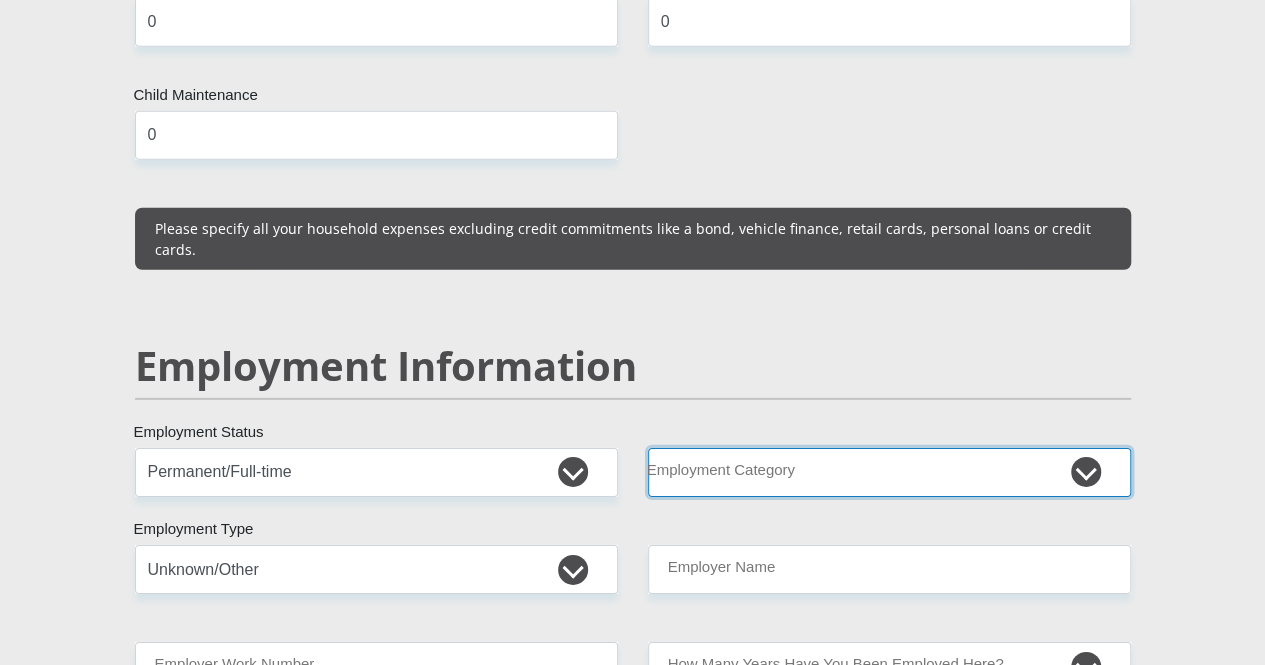 click on "AGRICULTURE
ALCOHOL & TOBACCO
CONSTRUCTION MATERIALS
METALLURGY
EQUIPMENT FOR RENEWABLE ENERGY
SPECIALIZED CONTRACTORS
CAR
GAMING (INCL. INTERNET
OTHER WHOLESALE
UNLICENSED PHARMACEUTICALS
CURRENCY EXCHANGE HOUSES
OTHER FINANCIAL INSTITUTIONS & INSURANCE
REAL ESTATE AGENTS
OIL & GAS
OTHER MATERIALS (E.G. IRON ORE)
PRECIOUS STONES & PRECIOUS METALS
POLITICAL ORGANIZATIONS
RELIGIOUS ORGANIZATIONS(NOT SECTS)
ACTI. HAVING BUSINESS DEAL WITH PUBLIC ADMINISTRATION
LAUNDROMATS" at bounding box center [889, 472] 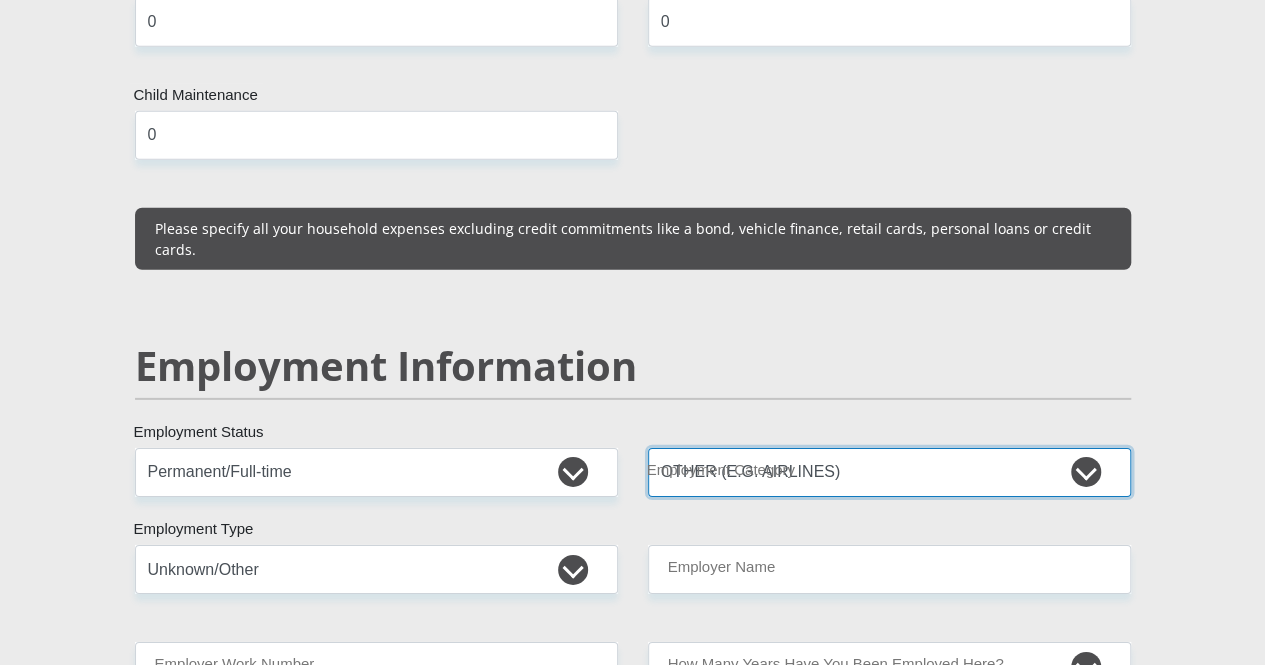 click on "AGRICULTURE
ALCOHOL & TOBACCO
CONSTRUCTION MATERIALS
METALLURGY
EQUIPMENT FOR RENEWABLE ENERGY
SPECIALIZED CONTRACTORS
CAR
GAMING (INCL. INTERNET
OTHER WHOLESALE
UNLICENSED PHARMACEUTICALS
CURRENCY EXCHANGE HOUSES
OTHER FINANCIAL INSTITUTIONS & INSURANCE
REAL ESTATE AGENTS
OIL & GAS
OTHER MATERIALS (E.G. IRON ORE)
PRECIOUS STONES & PRECIOUS METALS
POLITICAL ORGANIZATIONS
RELIGIOUS ORGANIZATIONS(NOT SECTS)
ACTI. HAVING BUSINESS DEAL WITH PUBLIC ADMINISTRATION
LAUNDROMATS" at bounding box center (889, 472) 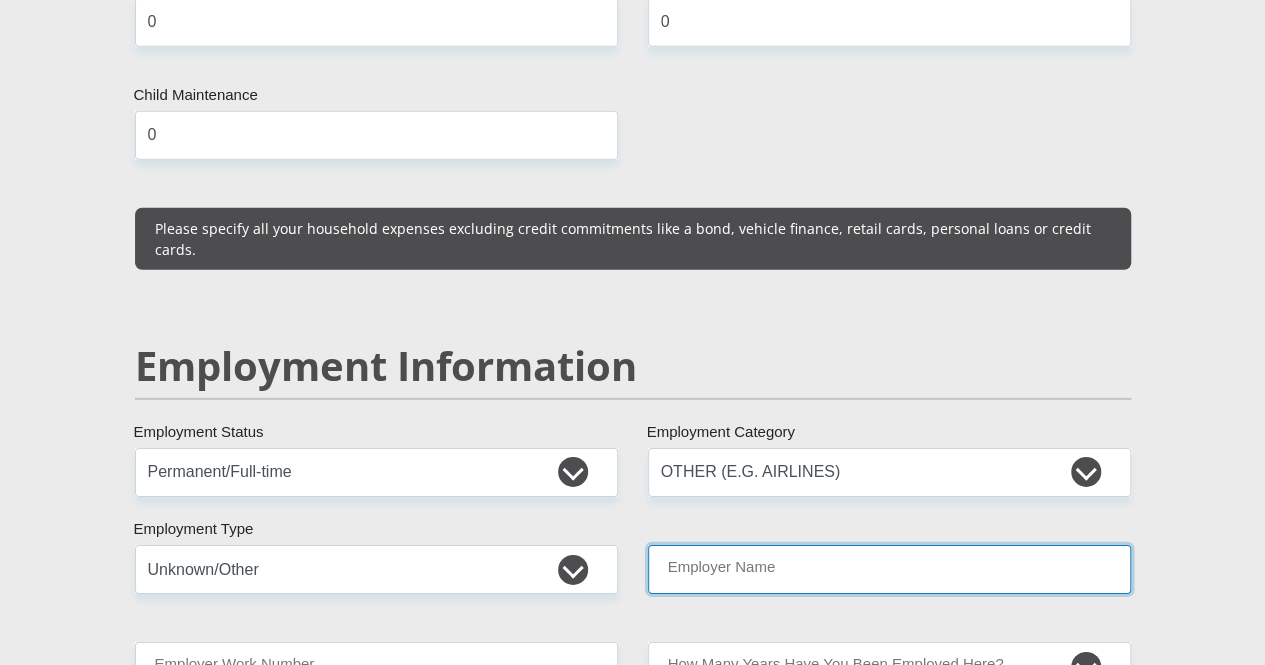 click on "Employer Name" at bounding box center (889, 569) 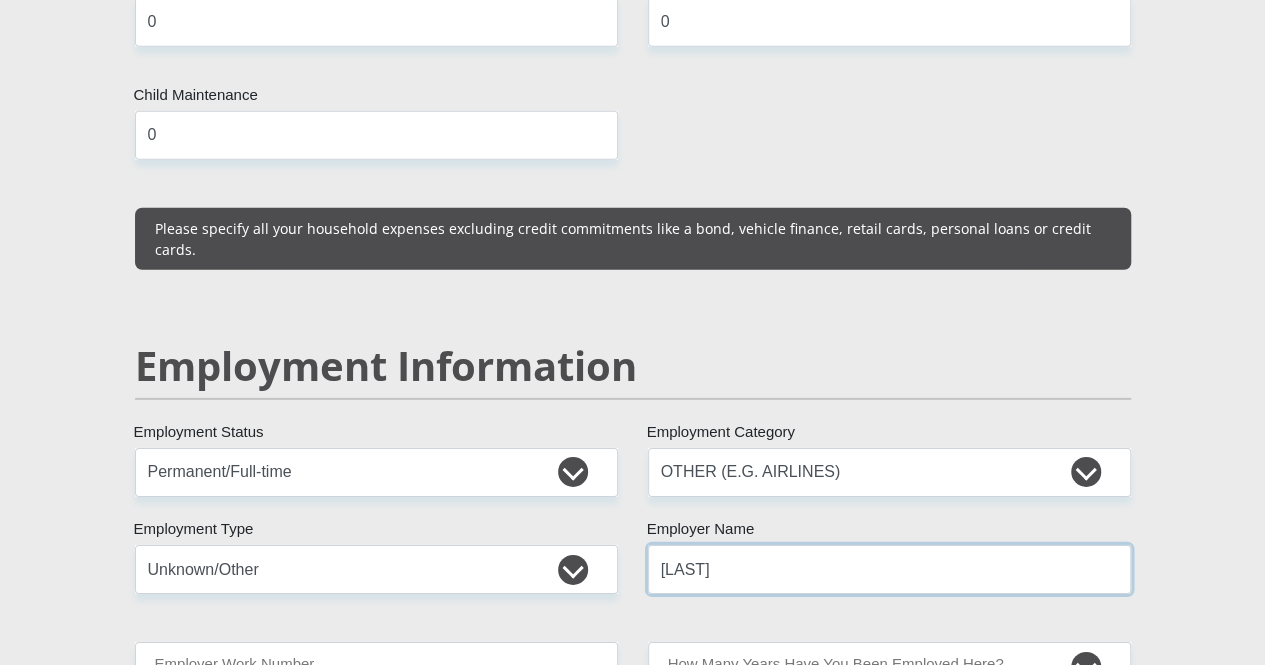 type on "d" 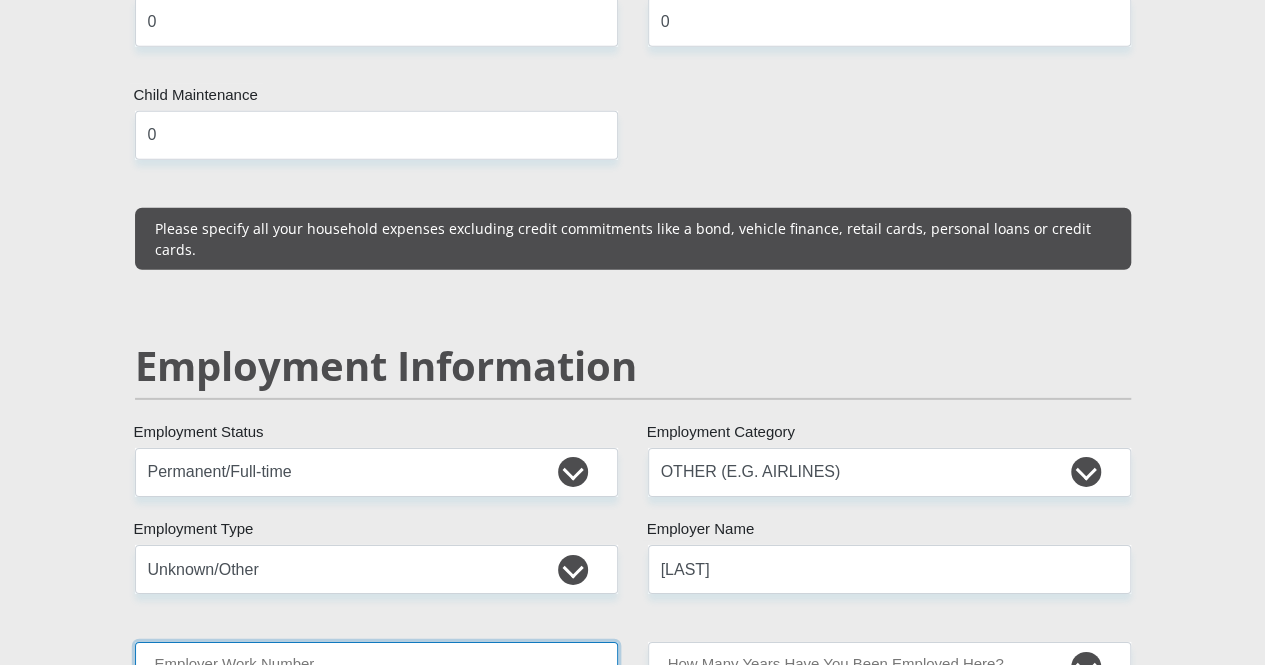 click on "Employer Work Number" at bounding box center (376, 666) 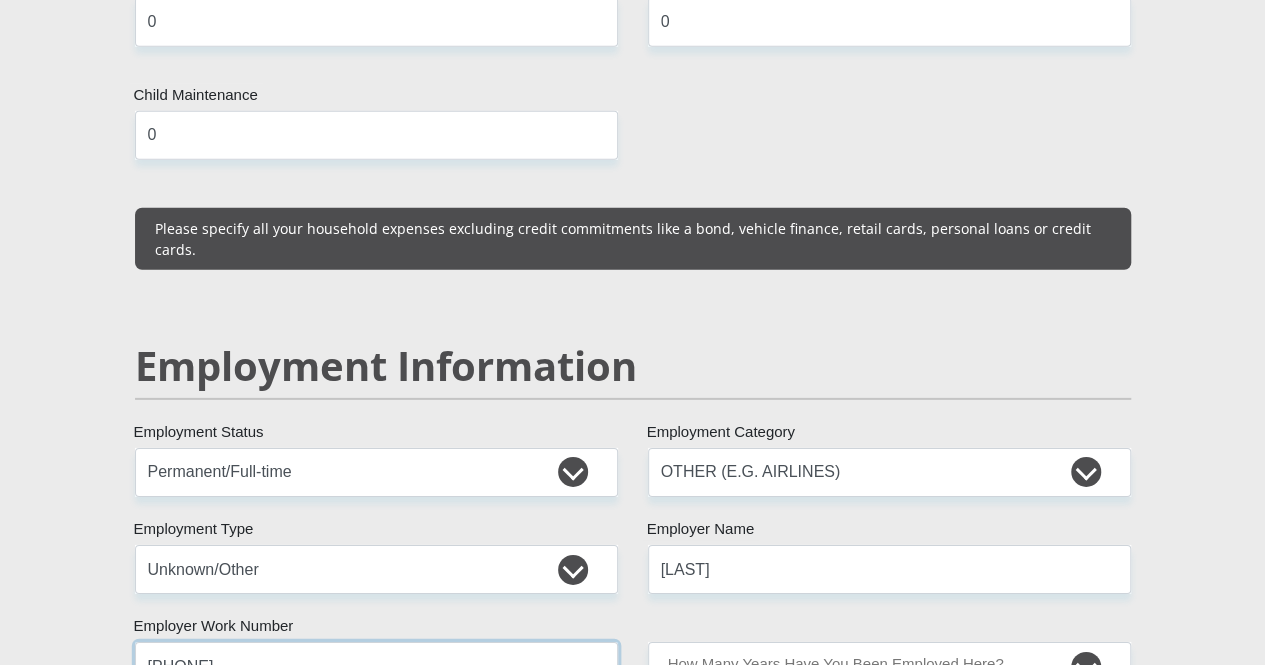 type on "[PHONE]" 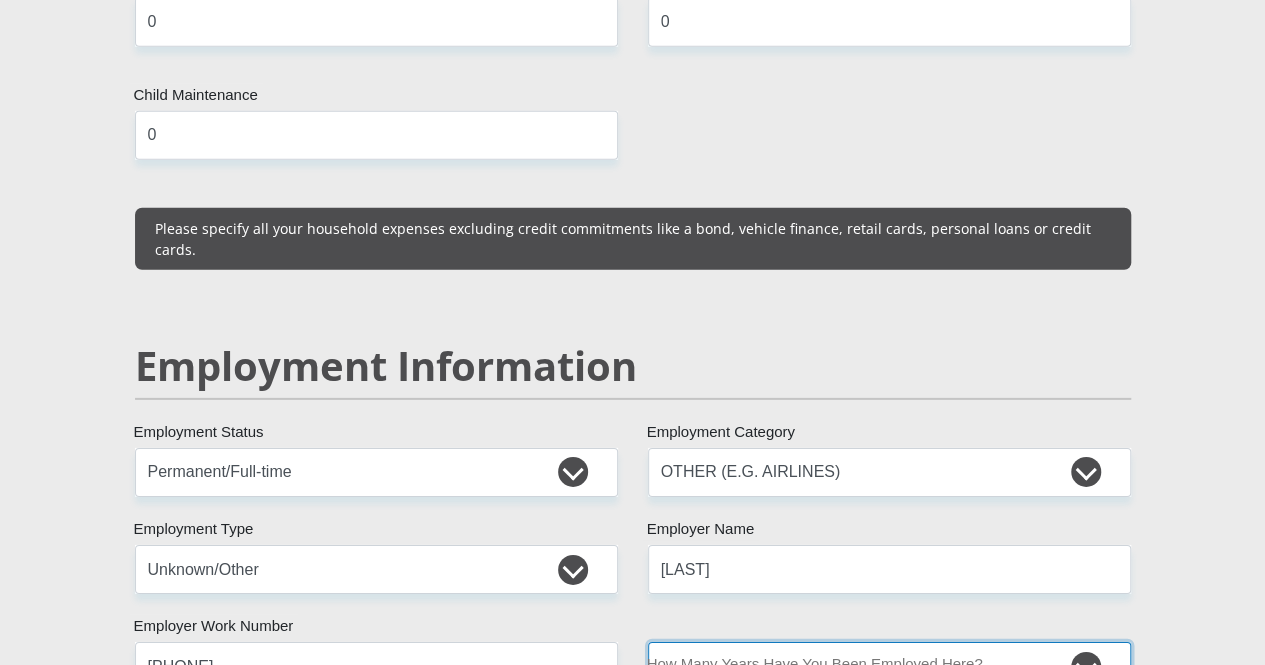 click on "less than 1 year
1-3 years
3-5 years
5+ years" at bounding box center [889, 666] 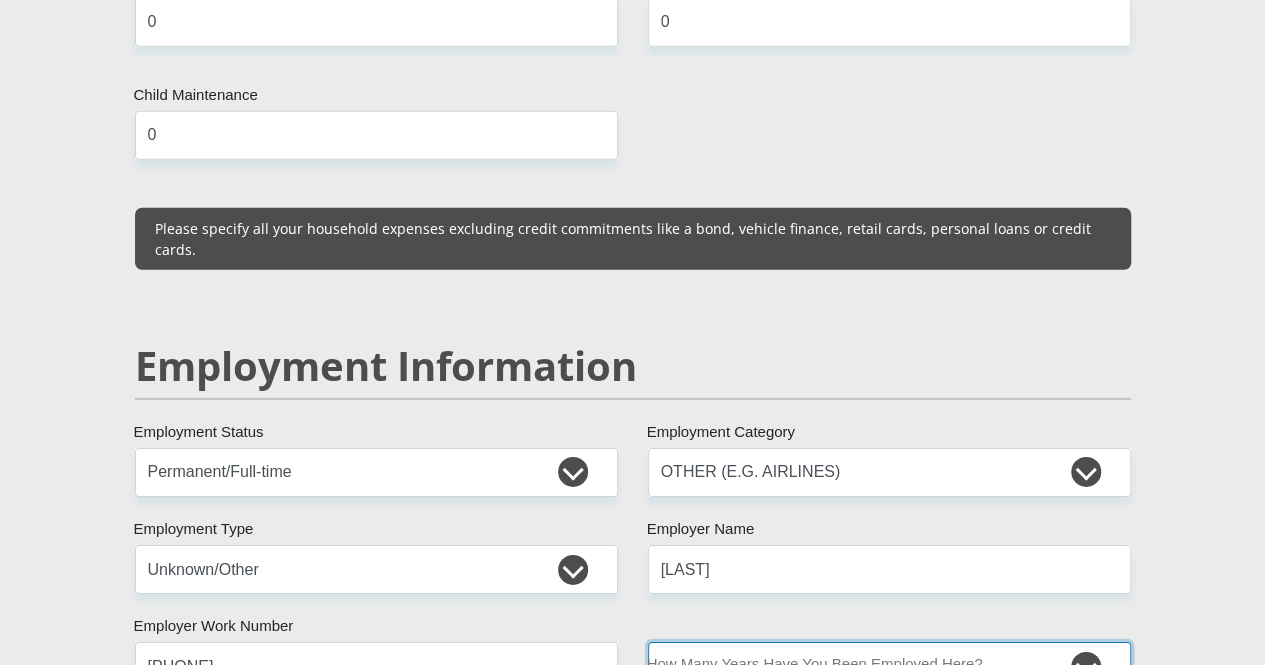 select on "60" 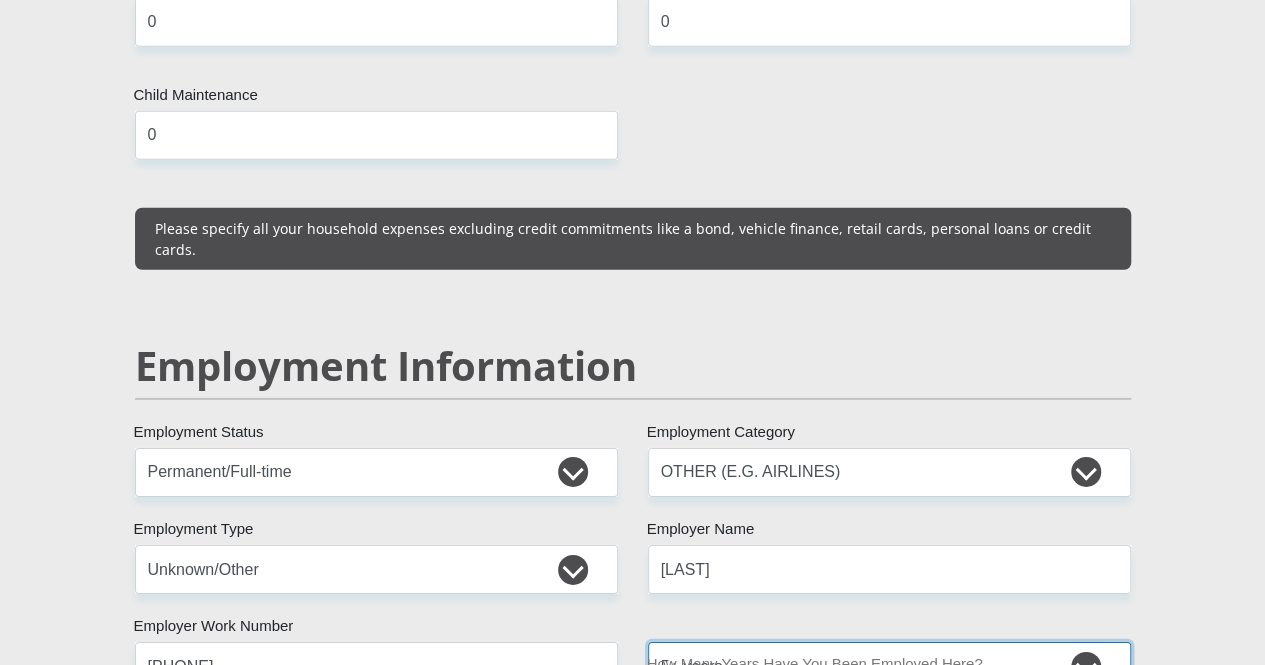 click on "less than 1 year
1-3 years
3-5 years
5+ years" at bounding box center [889, 666] 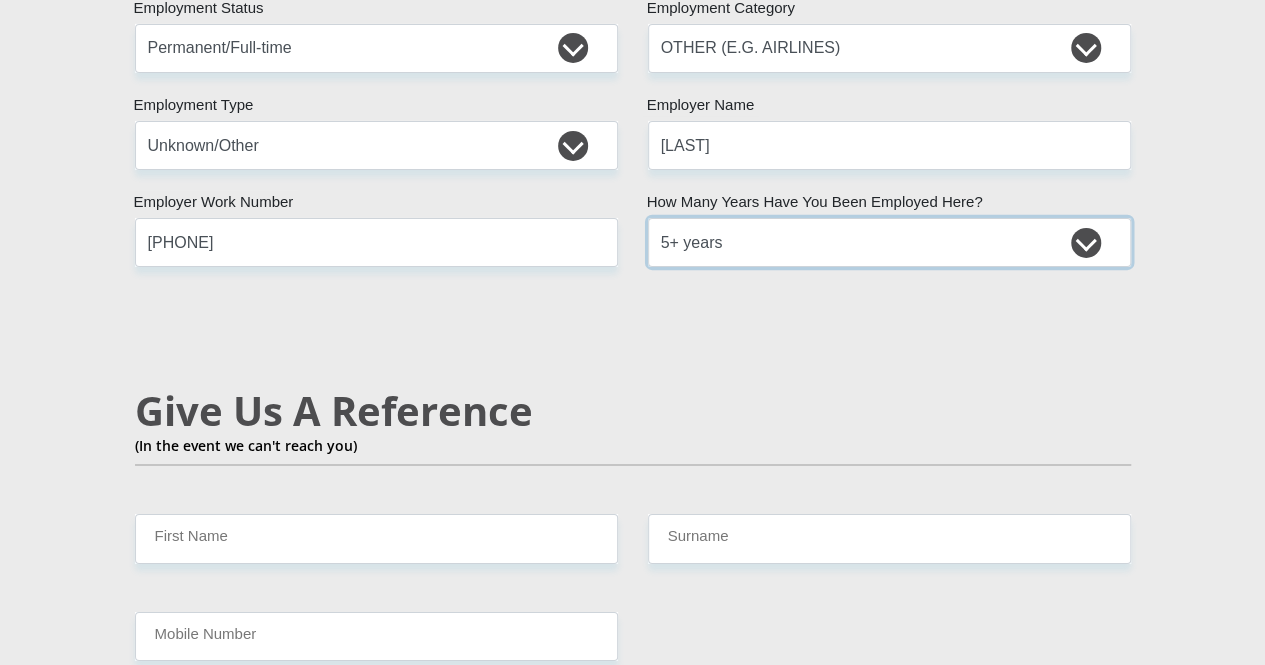 scroll, scrollTop: 3400, scrollLeft: 0, axis: vertical 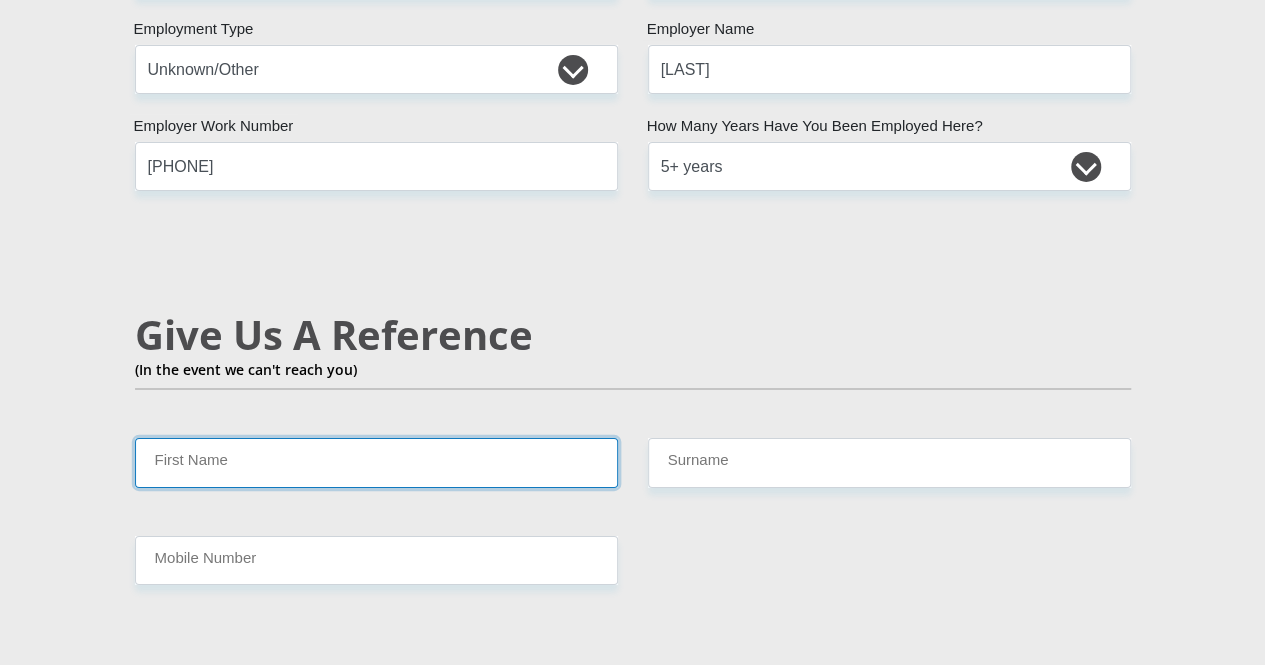 click on "First Name" at bounding box center [376, 462] 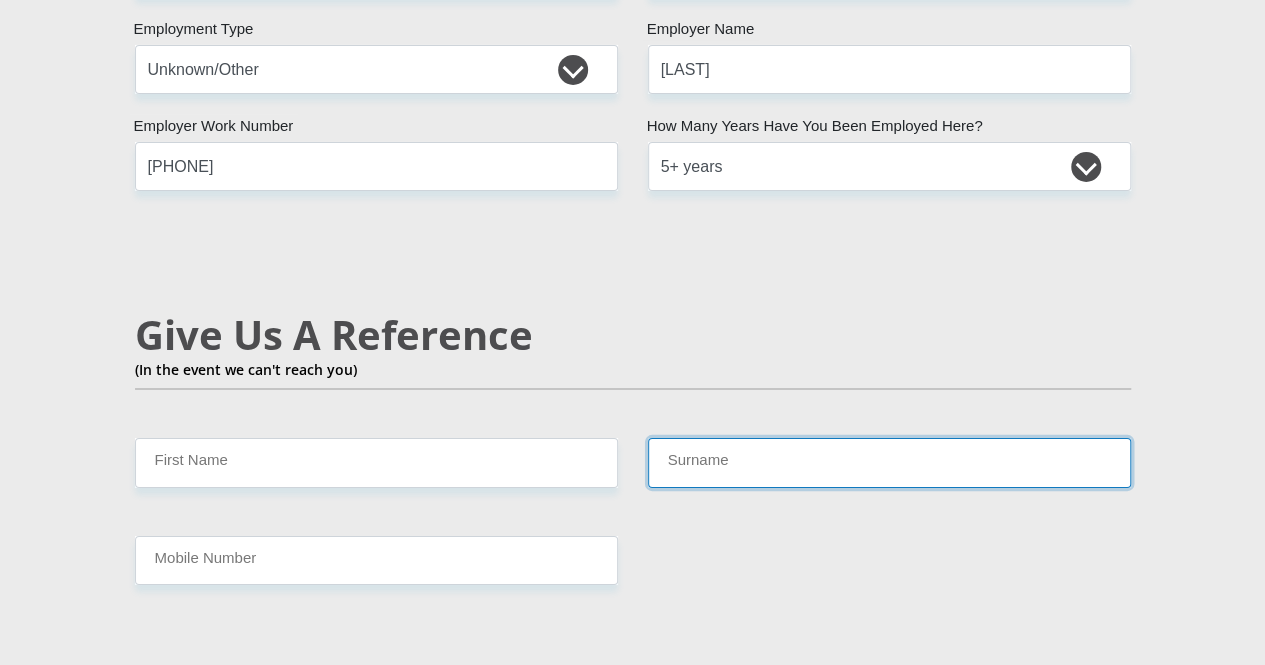 click on "Surname" at bounding box center (889, 462) 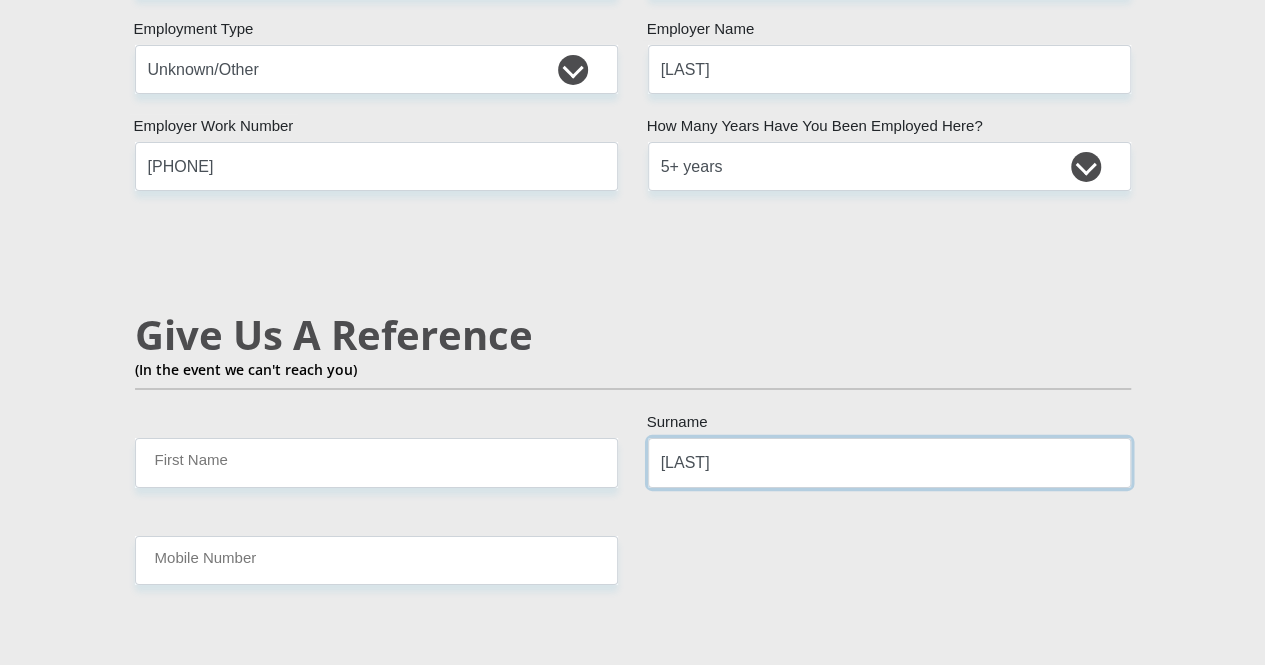 type on "[LAST]" 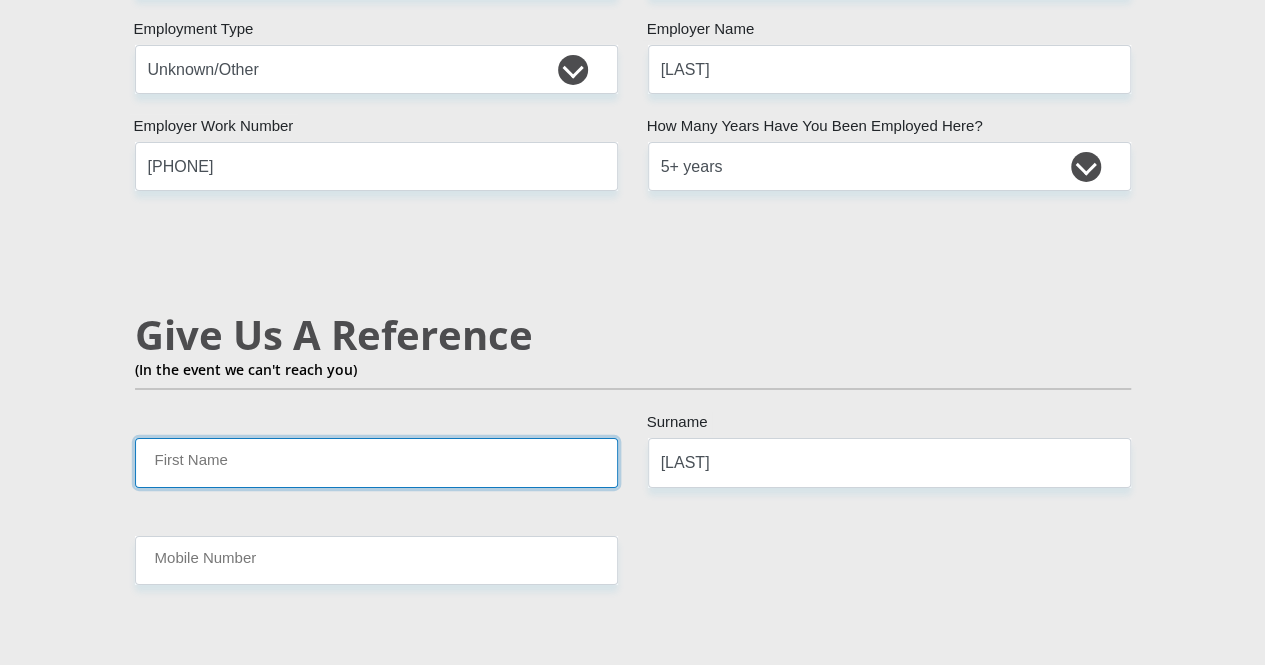 click on "First Name" at bounding box center (376, 462) 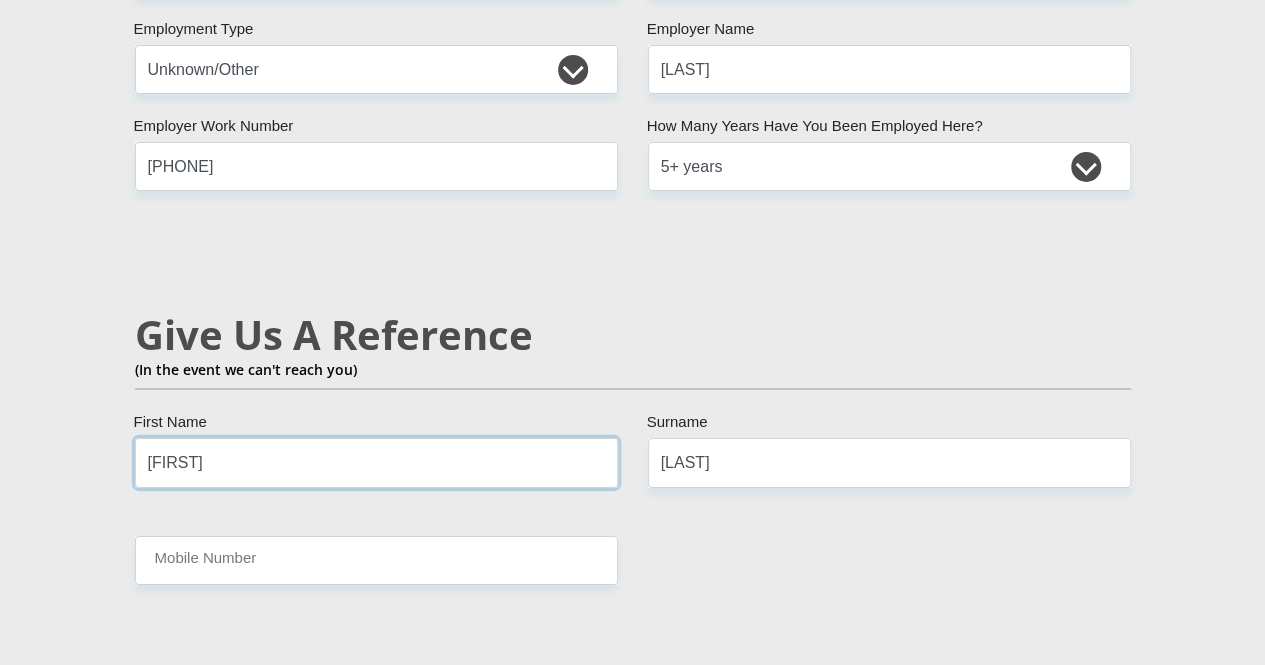 type on "[FIRST]" 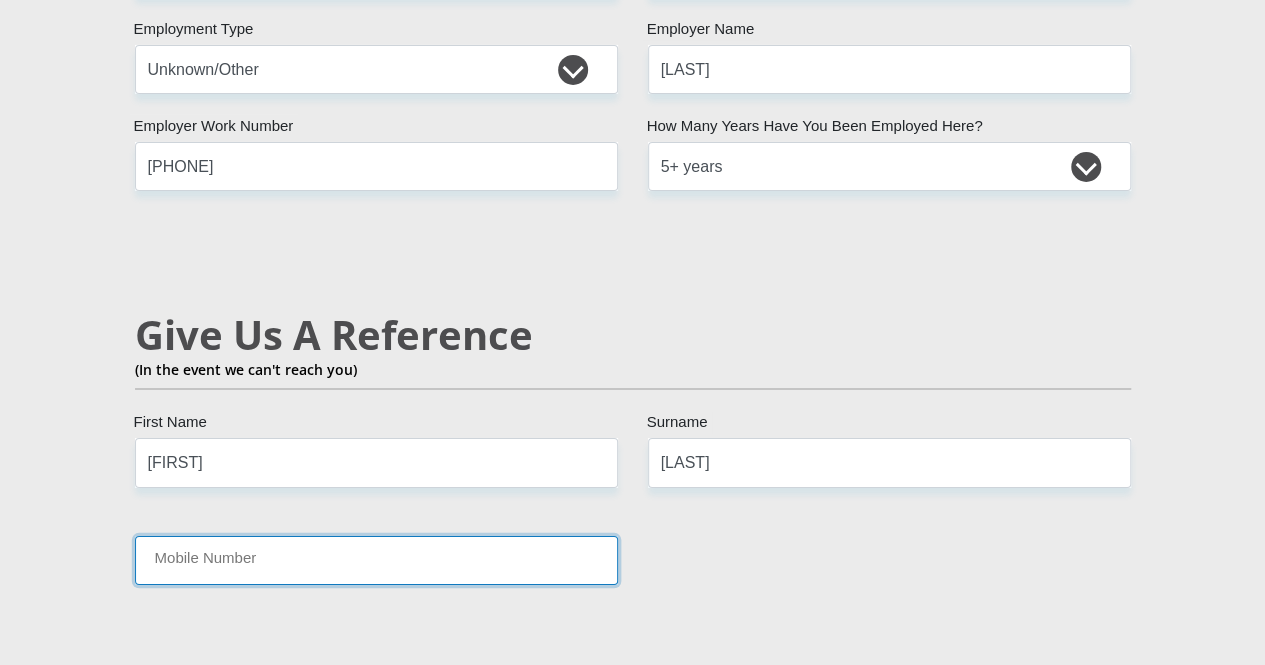 click on "Mobile Number" at bounding box center [376, 560] 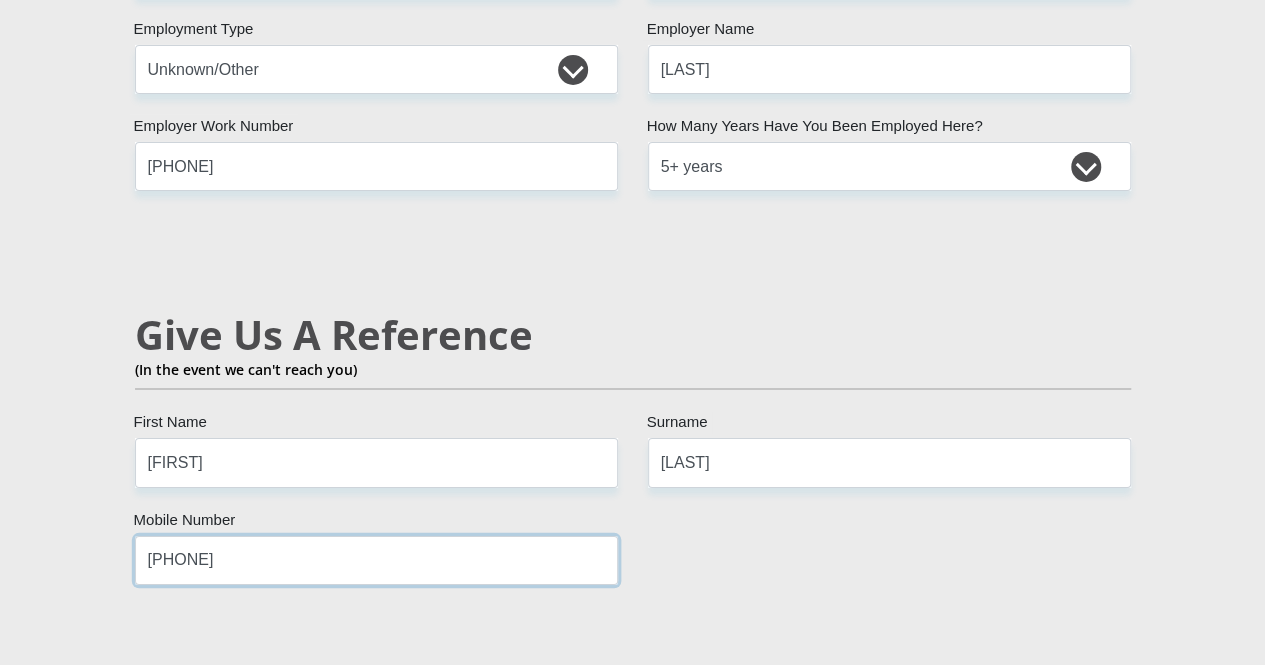type on "[PHONE]" 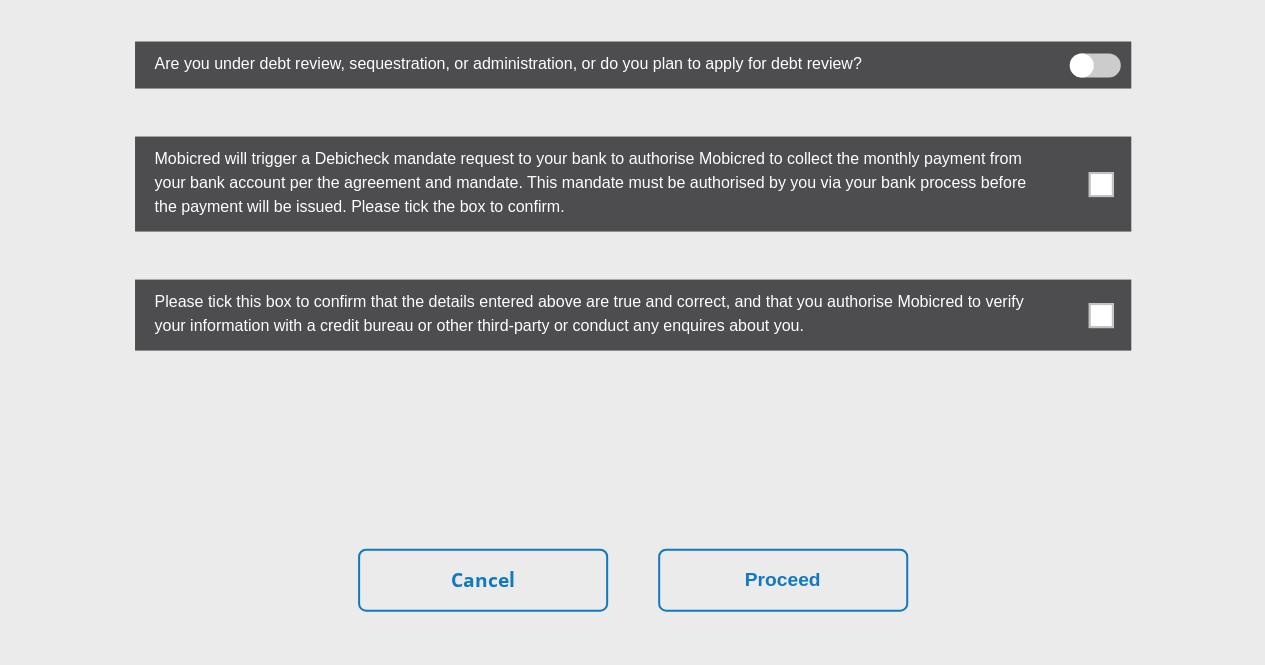 scroll, scrollTop: 5771, scrollLeft: 0, axis: vertical 